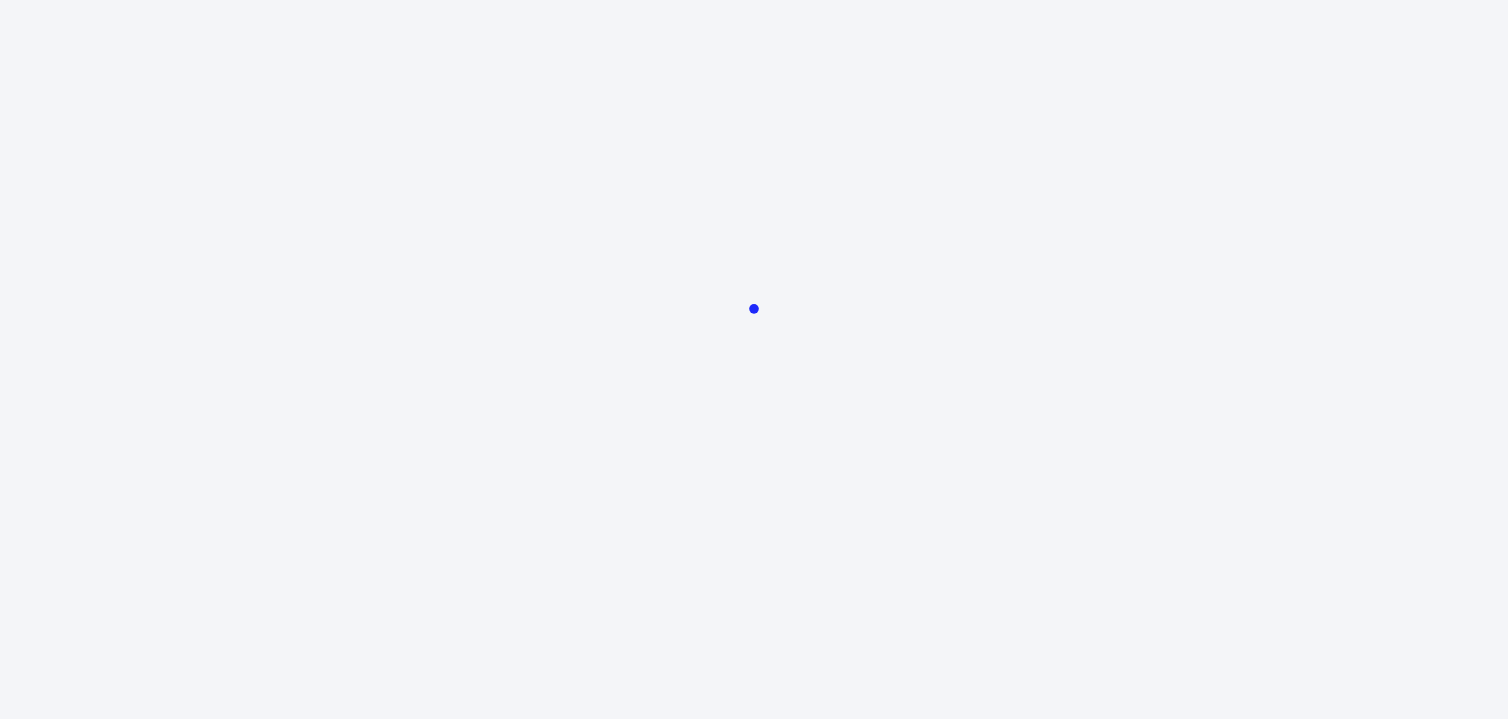 scroll, scrollTop: 0, scrollLeft: 0, axis: both 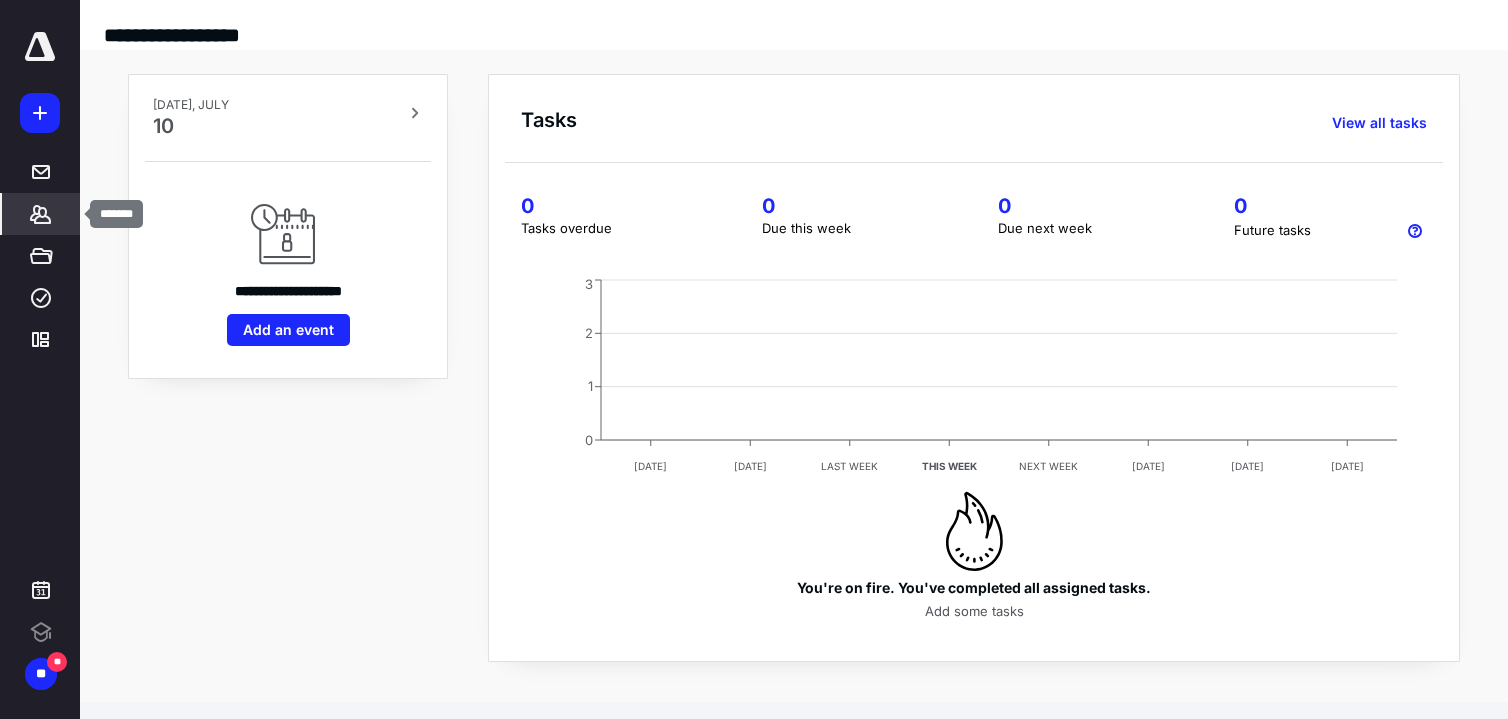 click 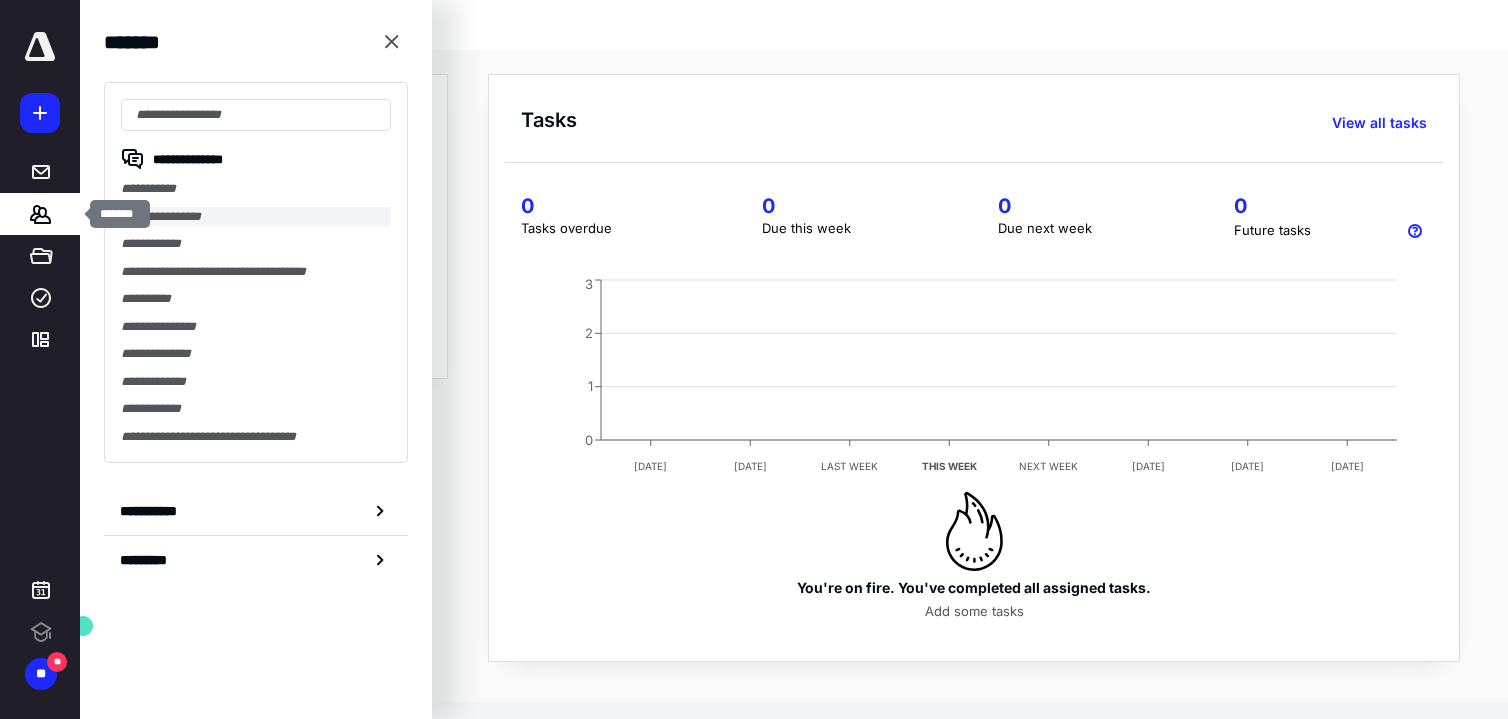 scroll, scrollTop: 0, scrollLeft: 0, axis: both 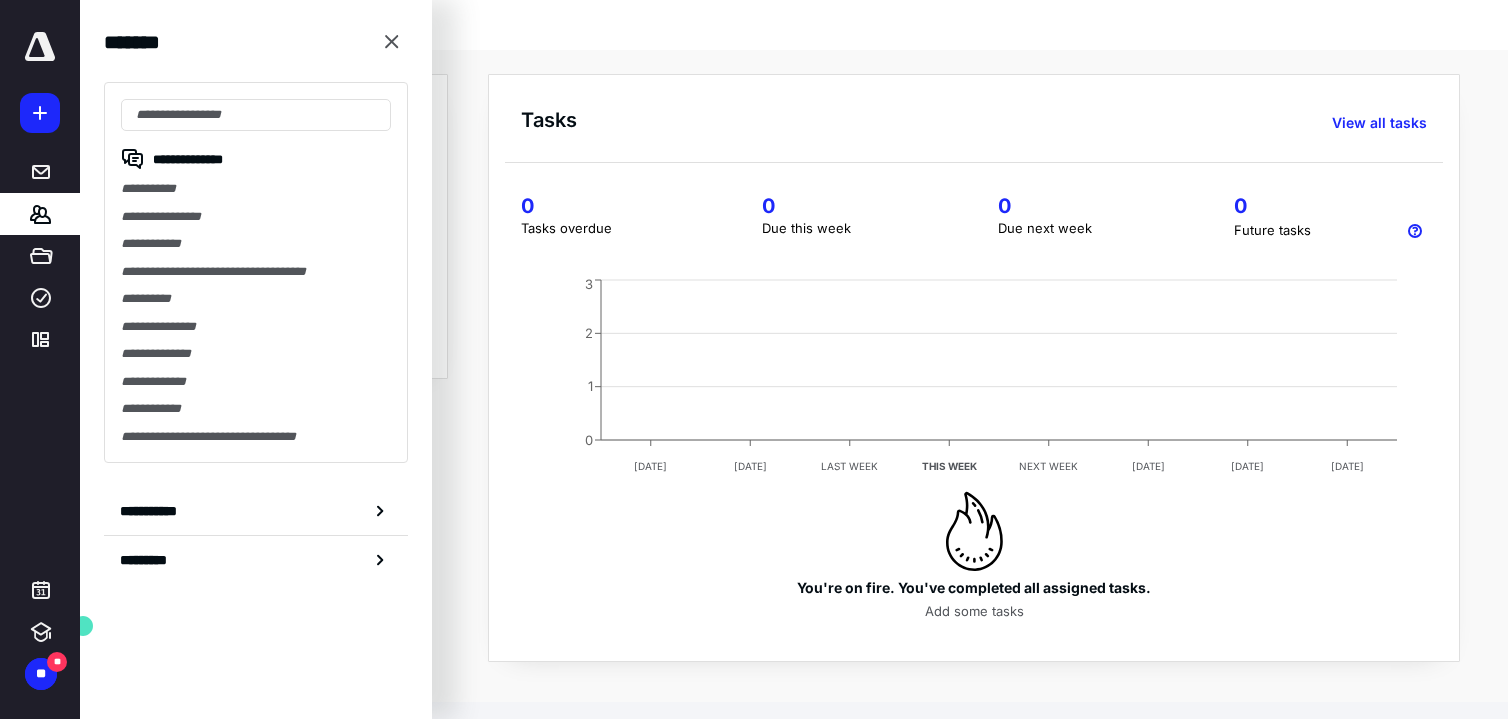 click on "**********" at bounding box center [256, 272] 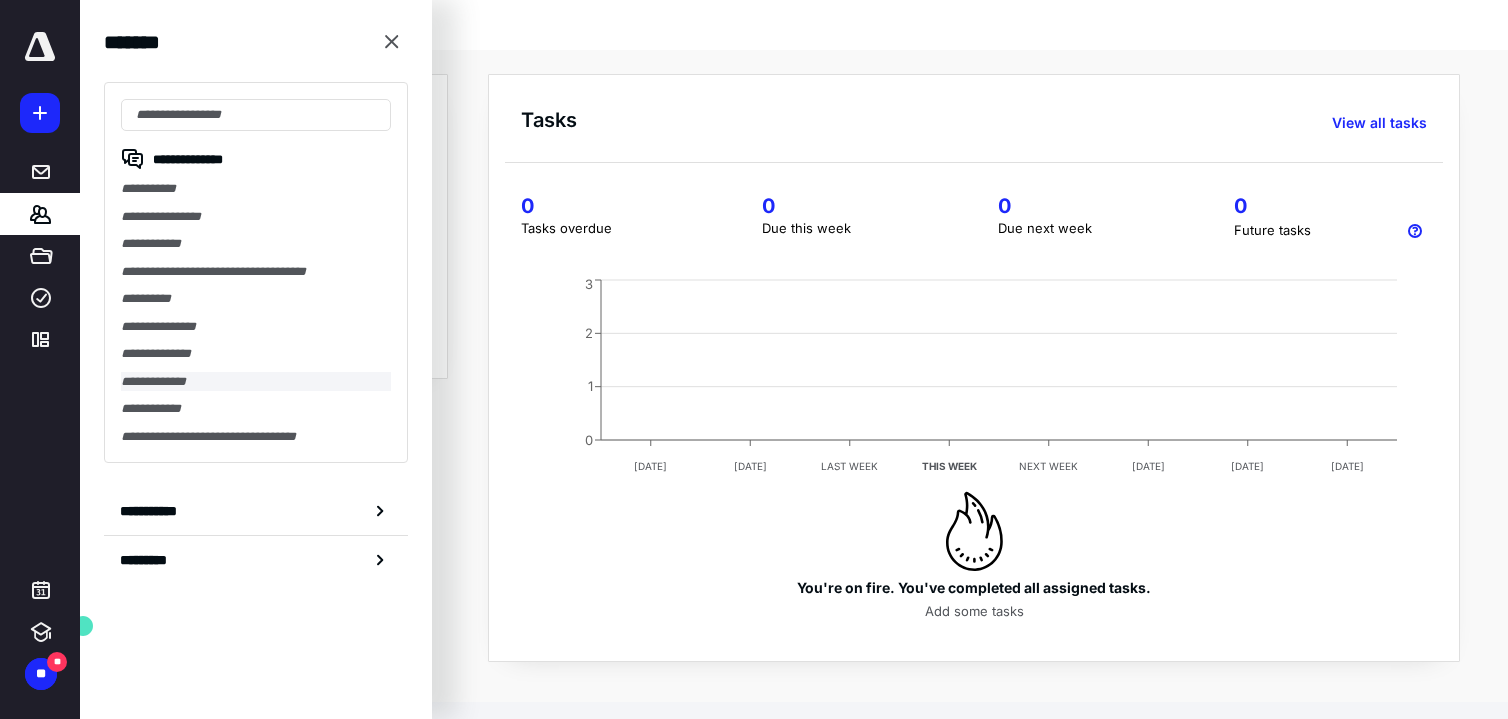 click on "**********" at bounding box center (256, 382) 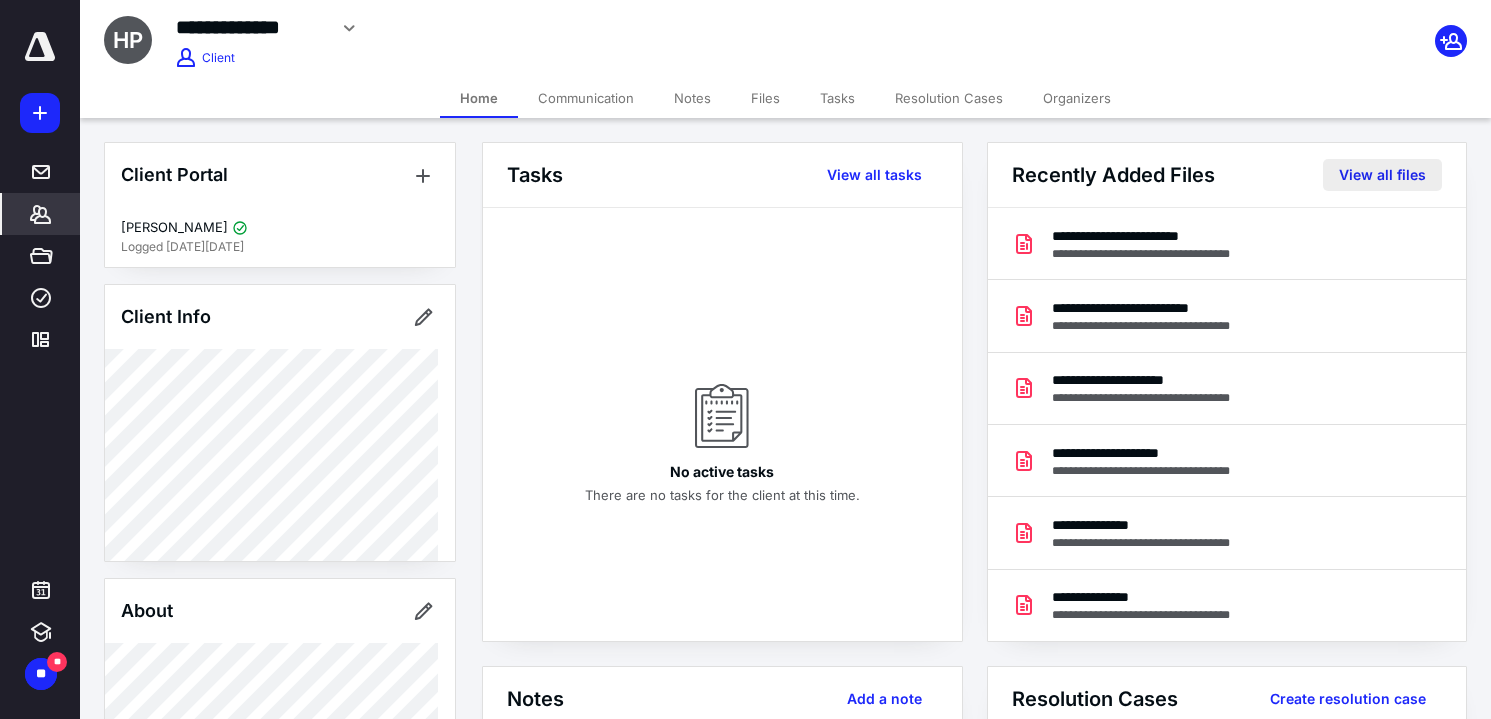 click on "View all files" at bounding box center (1382, 175) 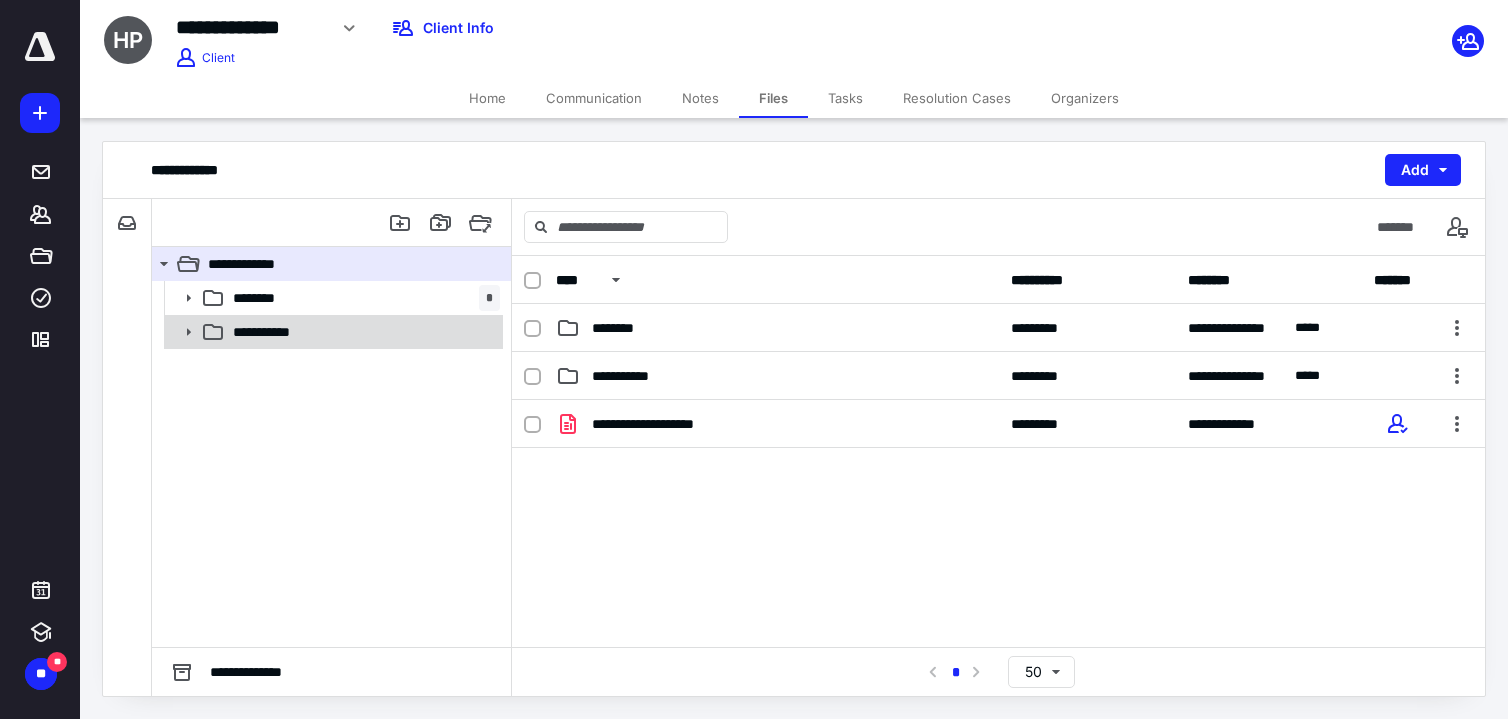 click on "**********" at bounding box center [362, 332] 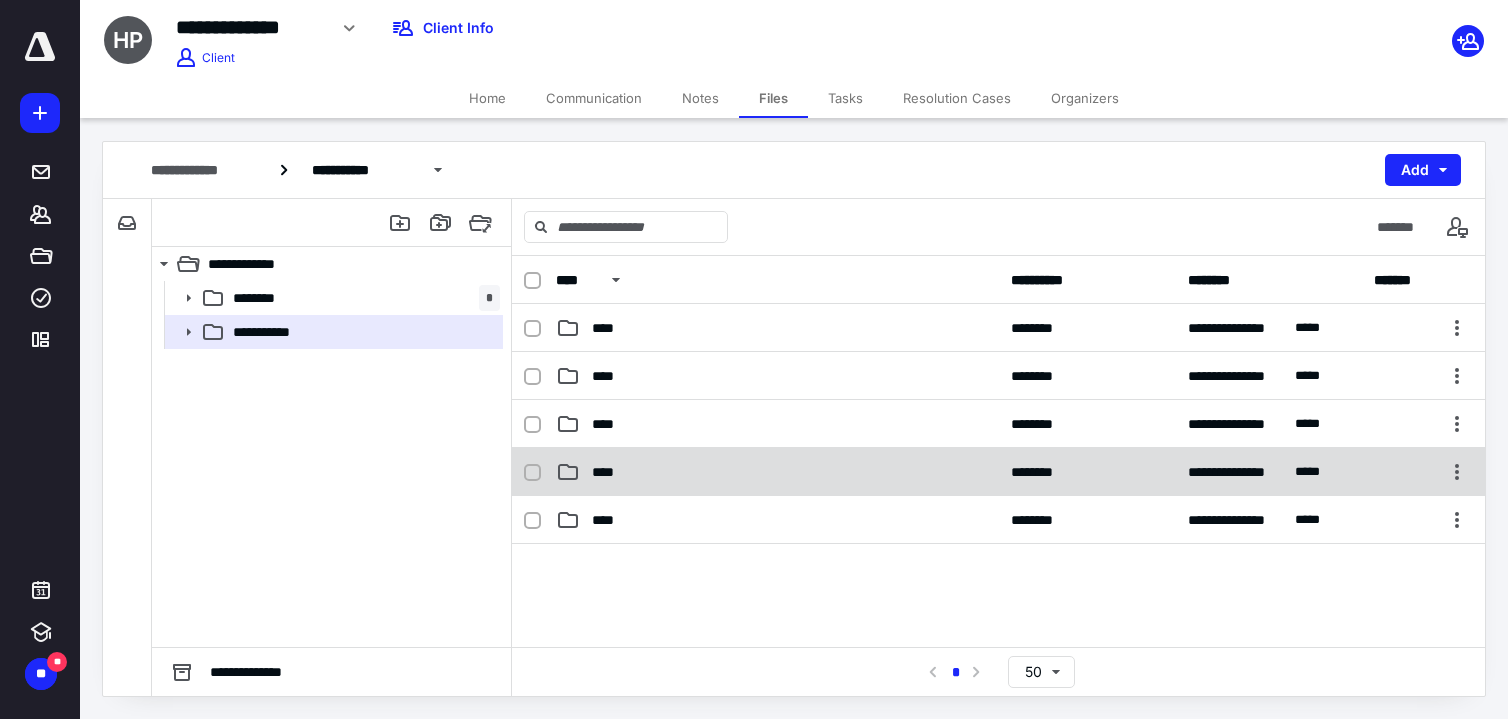 click on "****" at bounding box center [777, 472] 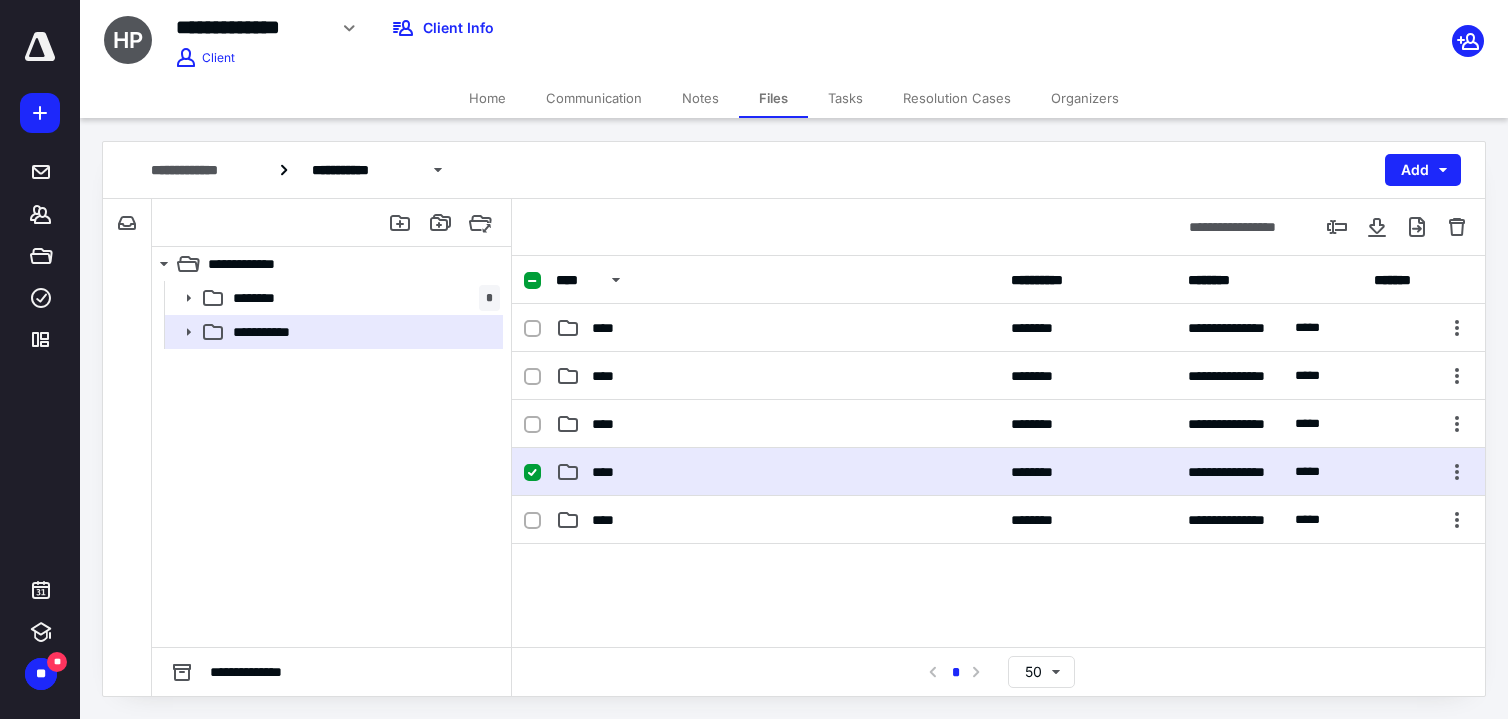 click on "****" at bounding box center [777, 472] 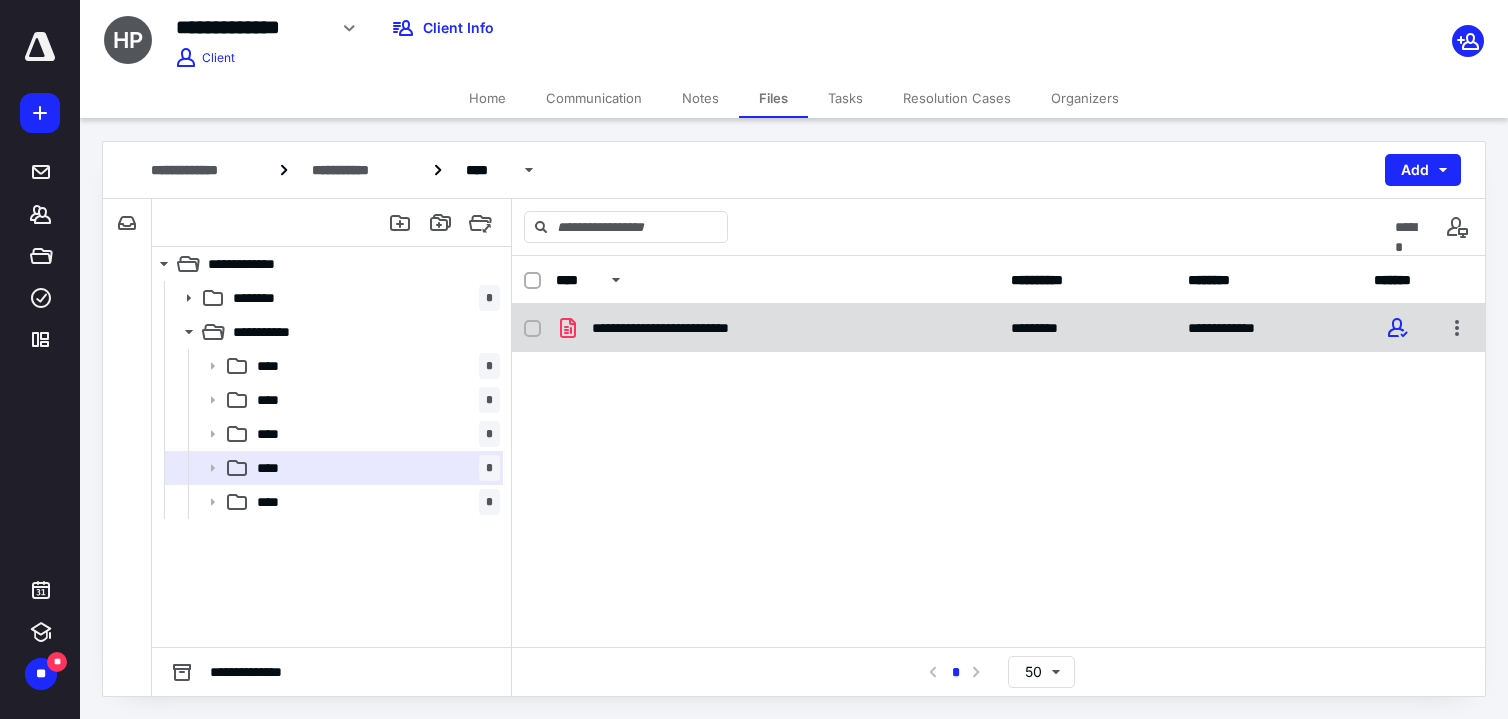 click on "**********" at bounding box center [703, 328] 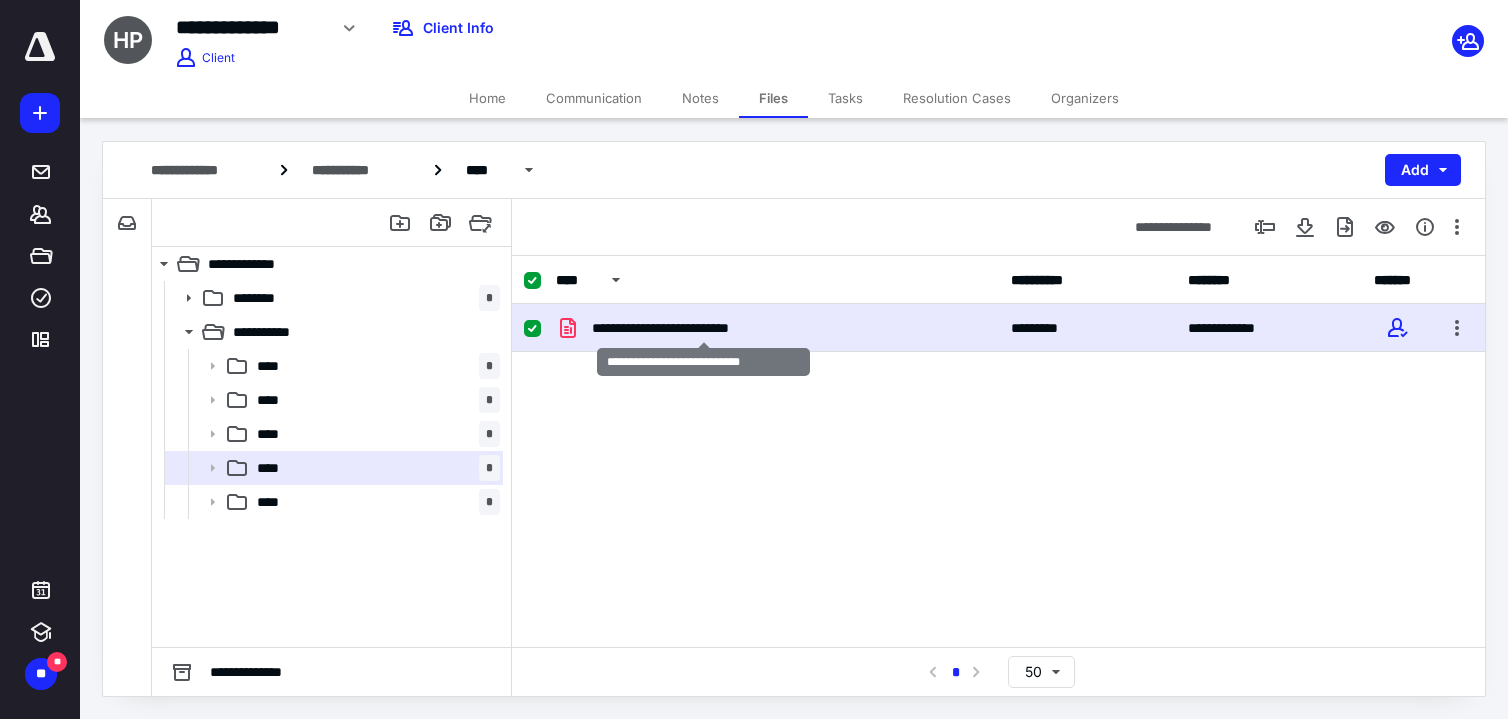 click on "**********" at bounding box center [703, 328] 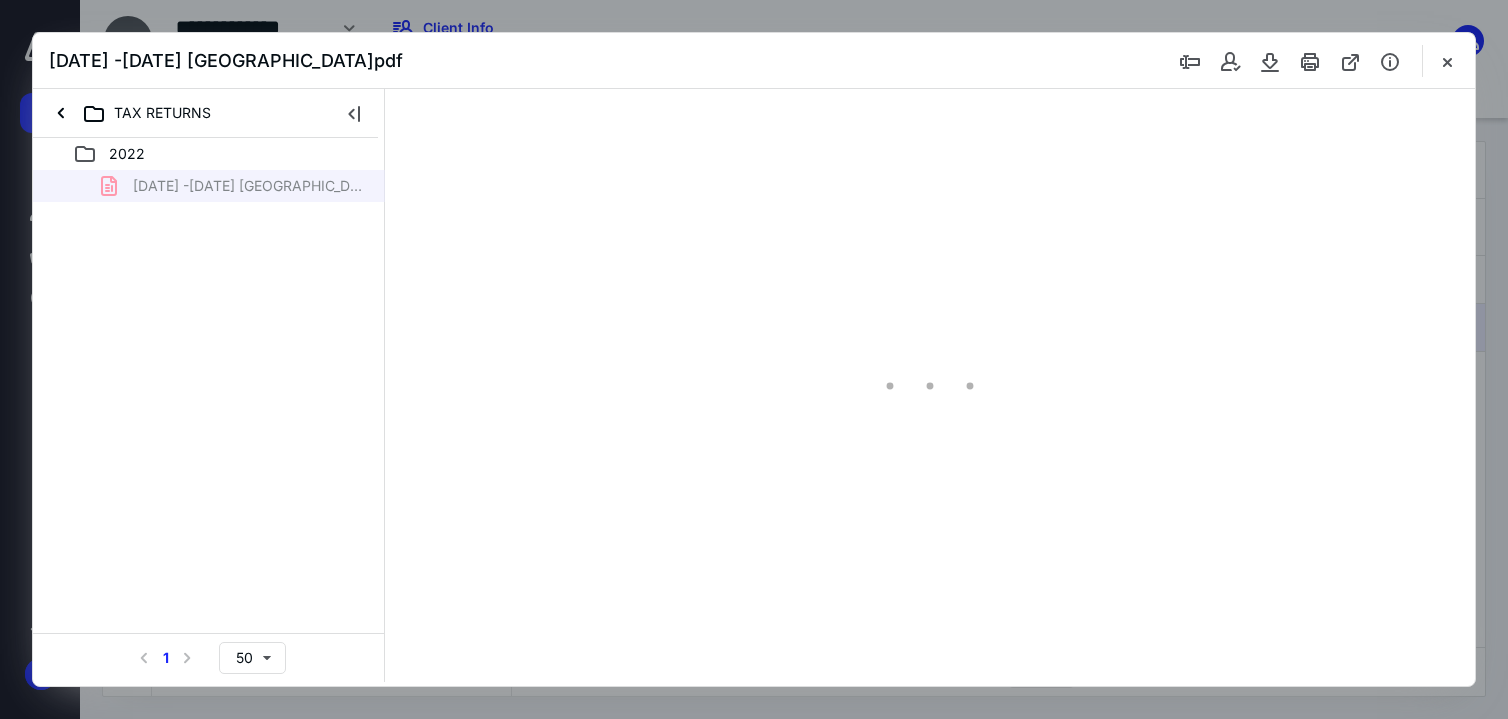 scroll, scrollTop: 0, scrollLeft: 0, axis: both 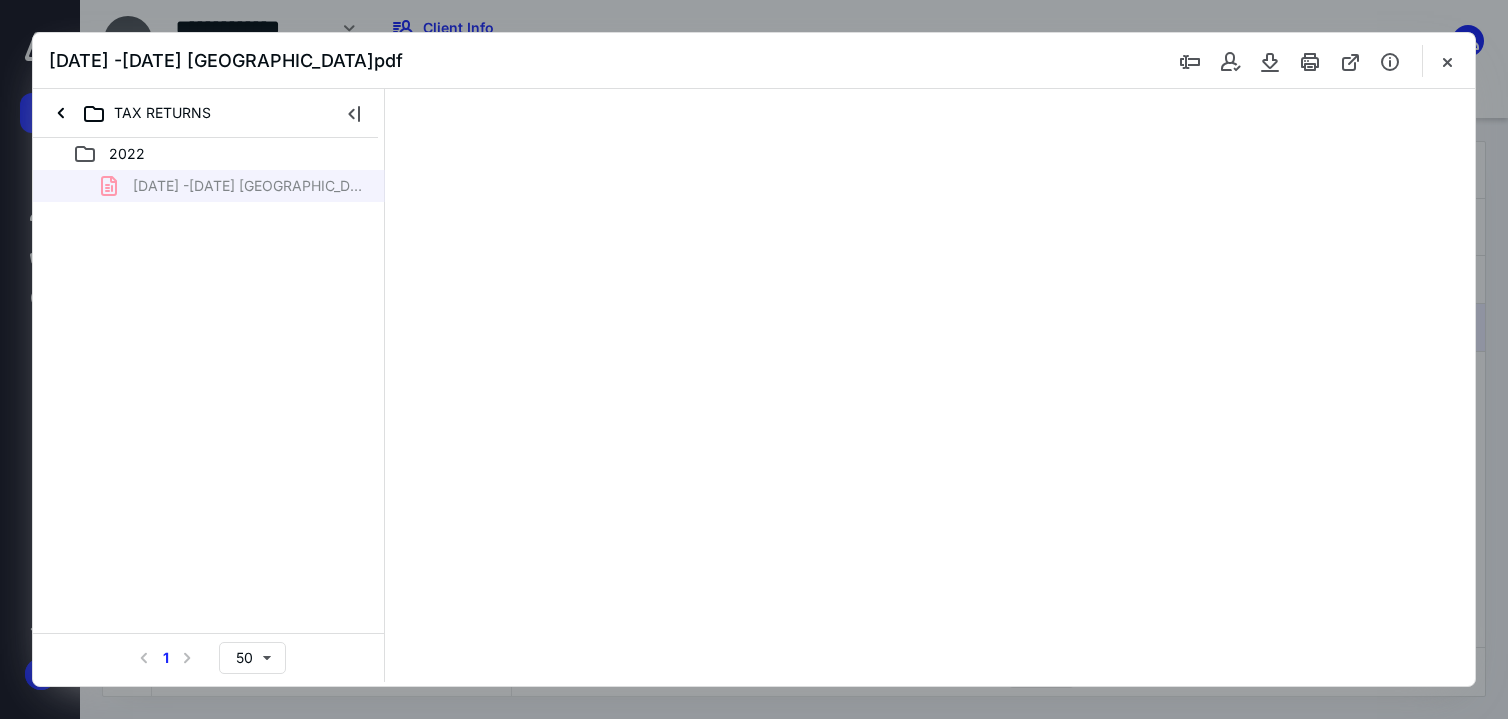 type on "174" 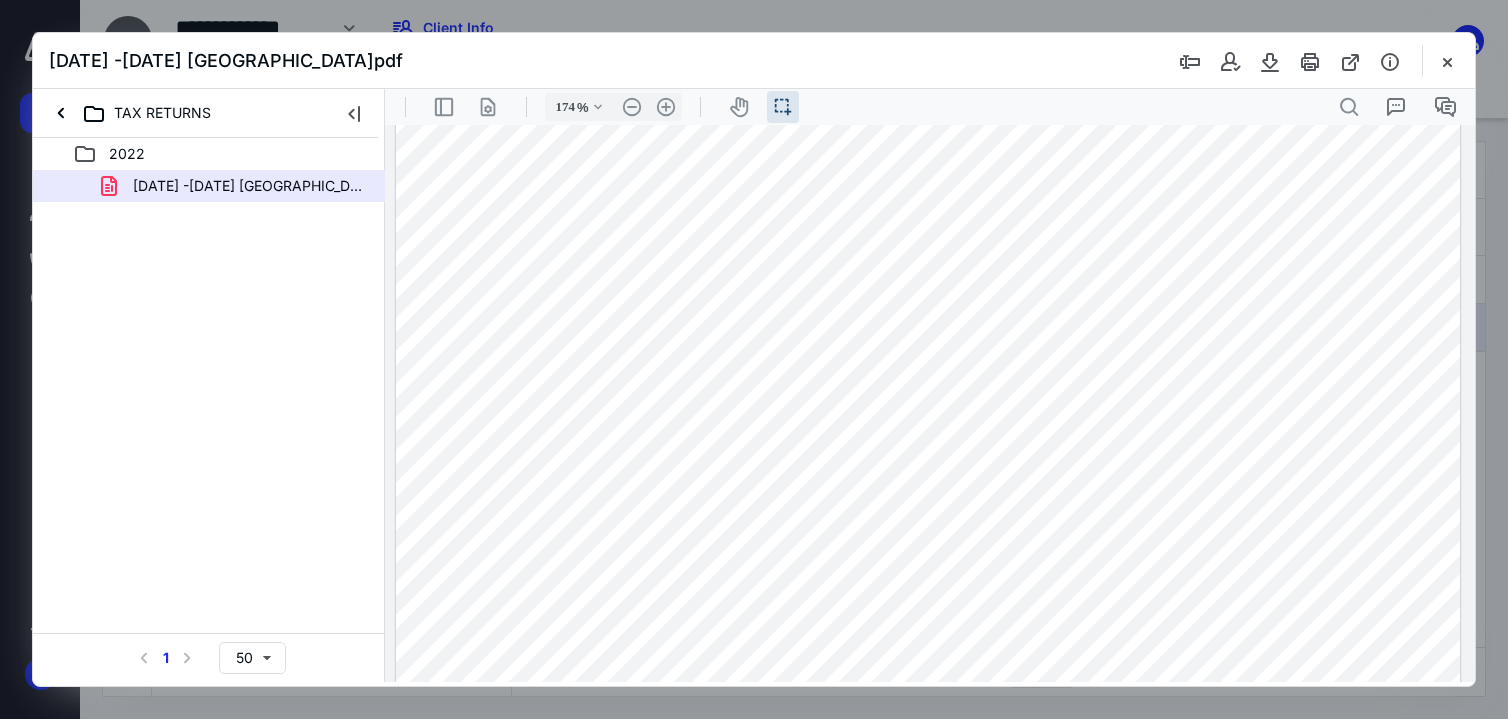 scroll, scrollTop: 800, scrollLeft: 0, axis: vertical 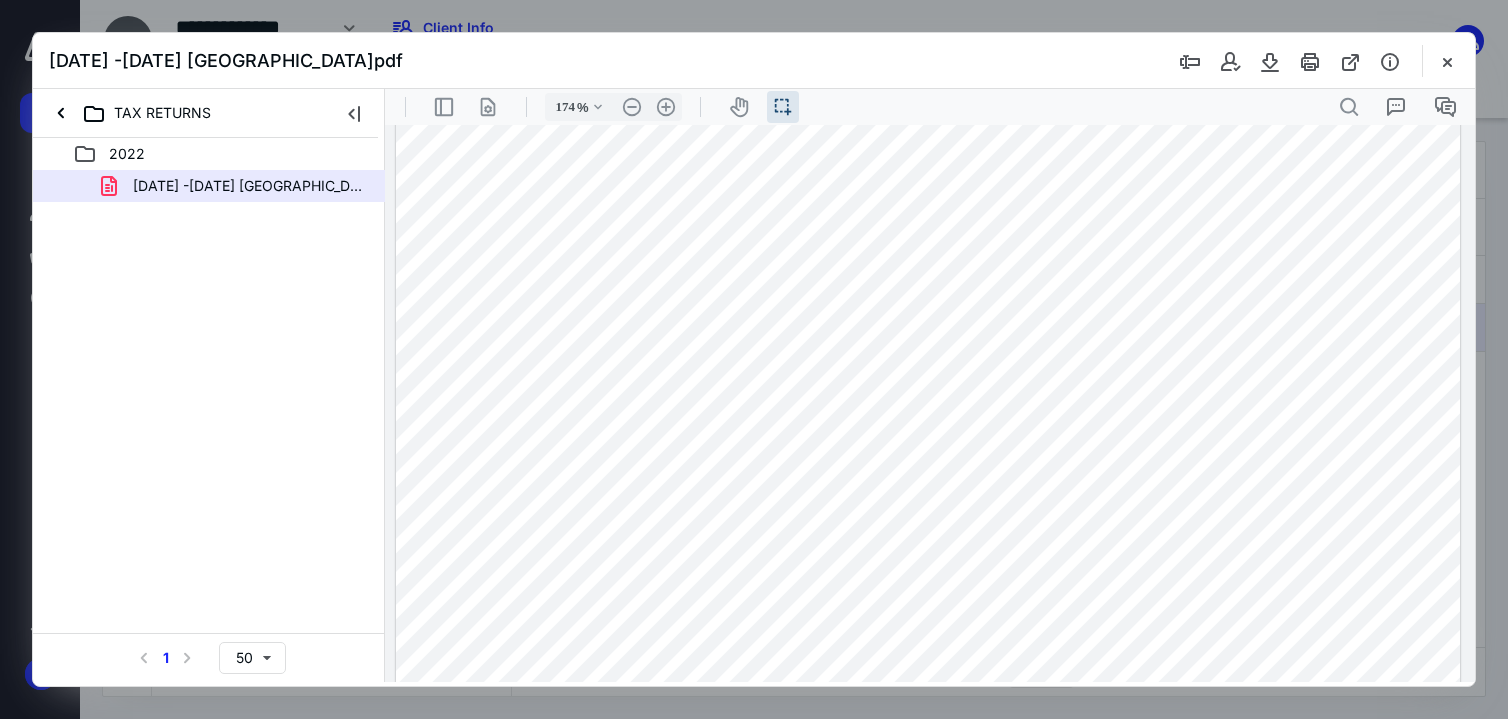 drag, startPoint x: 1366, startPoint y: 446, endPoint x: 1422, endPoint y: 437, distance: 56.718605 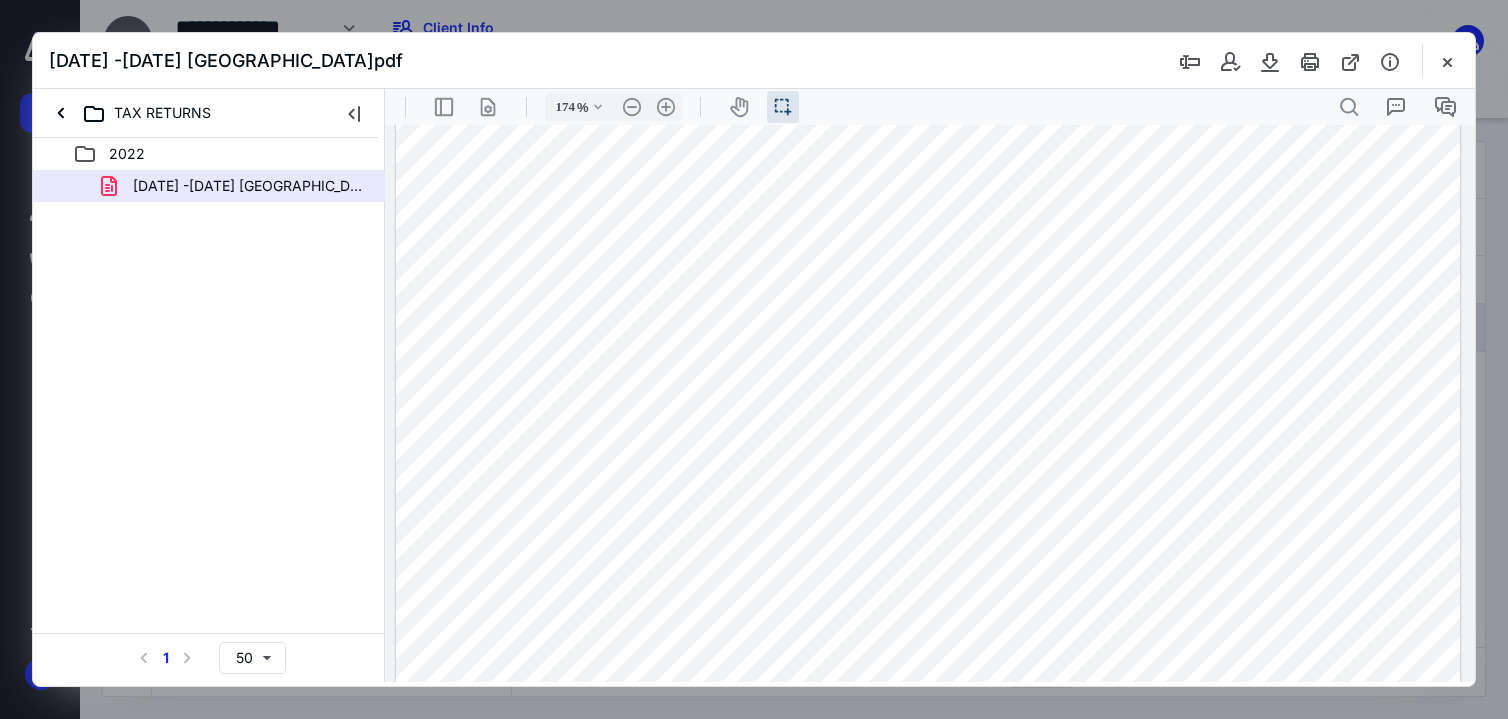 scroll, scrollTop: 834, scrollLeft: 0, axis: vertical 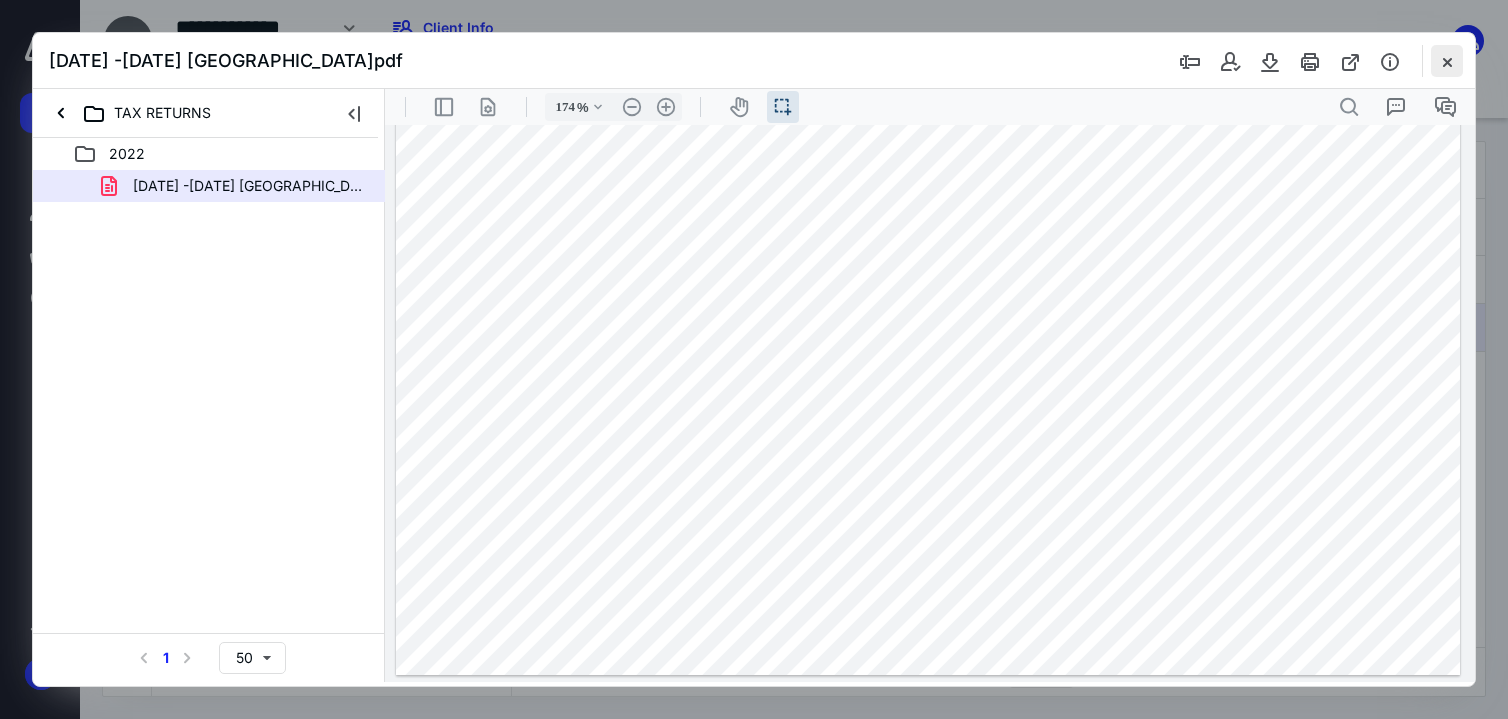 click at bounding box center (1447, 61) 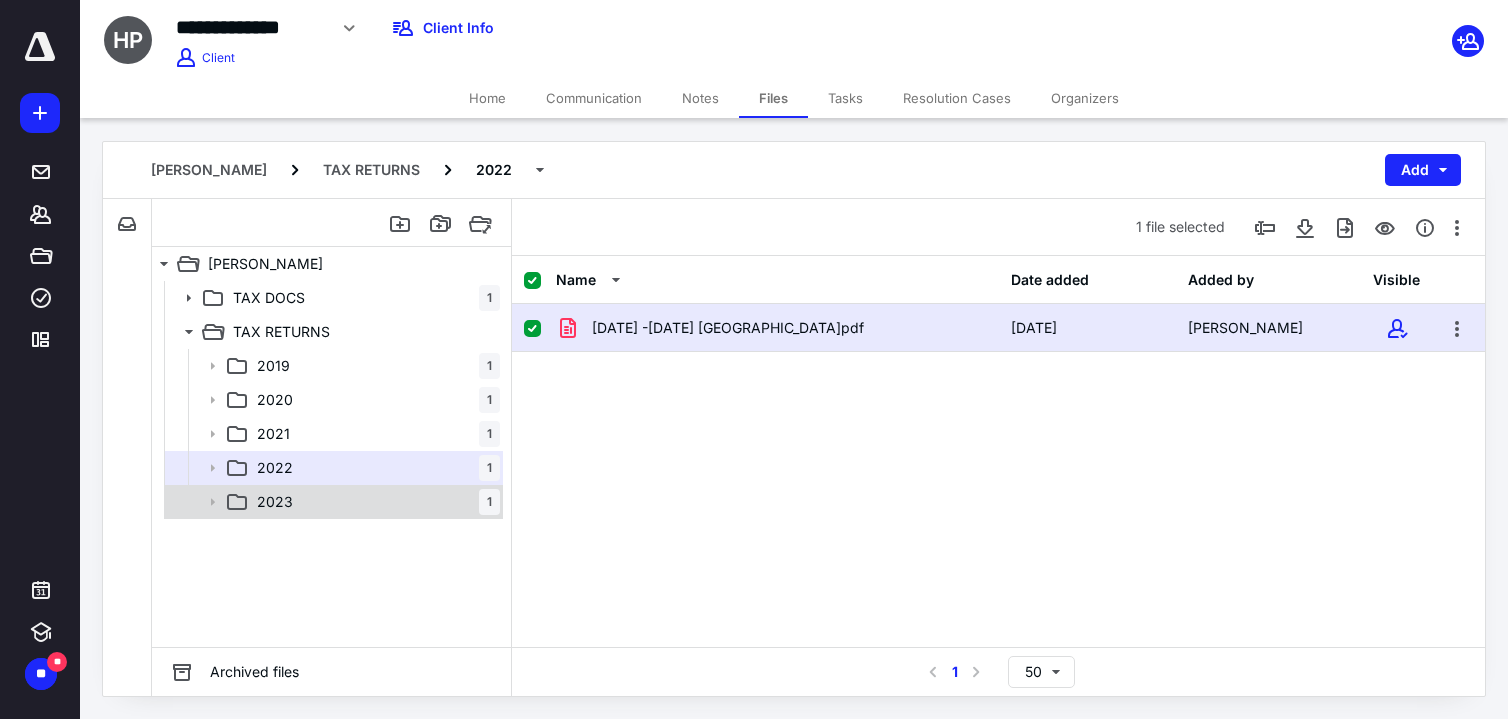 click on "2023 1" at bounding box center (374, 502) 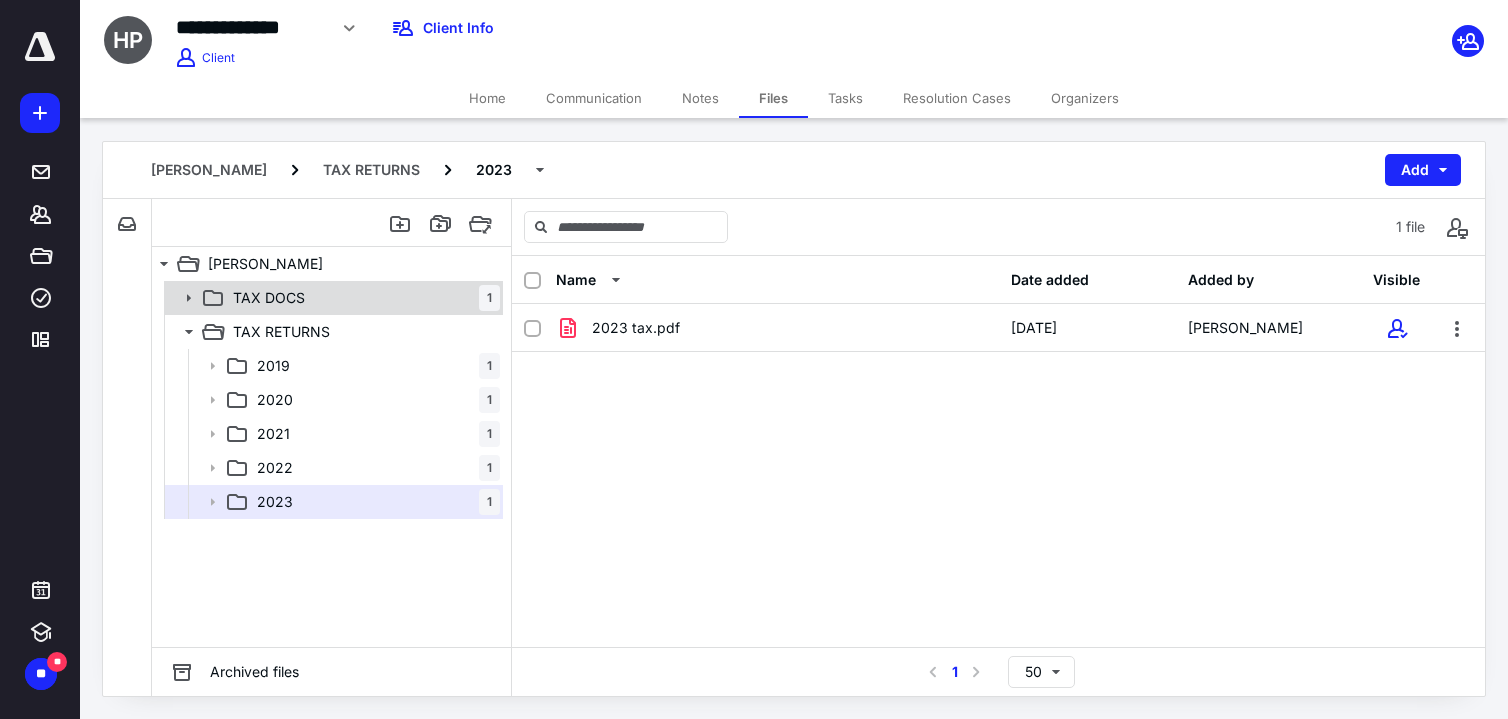 click on "TAX DOCS" at bounding box center (269, 298) 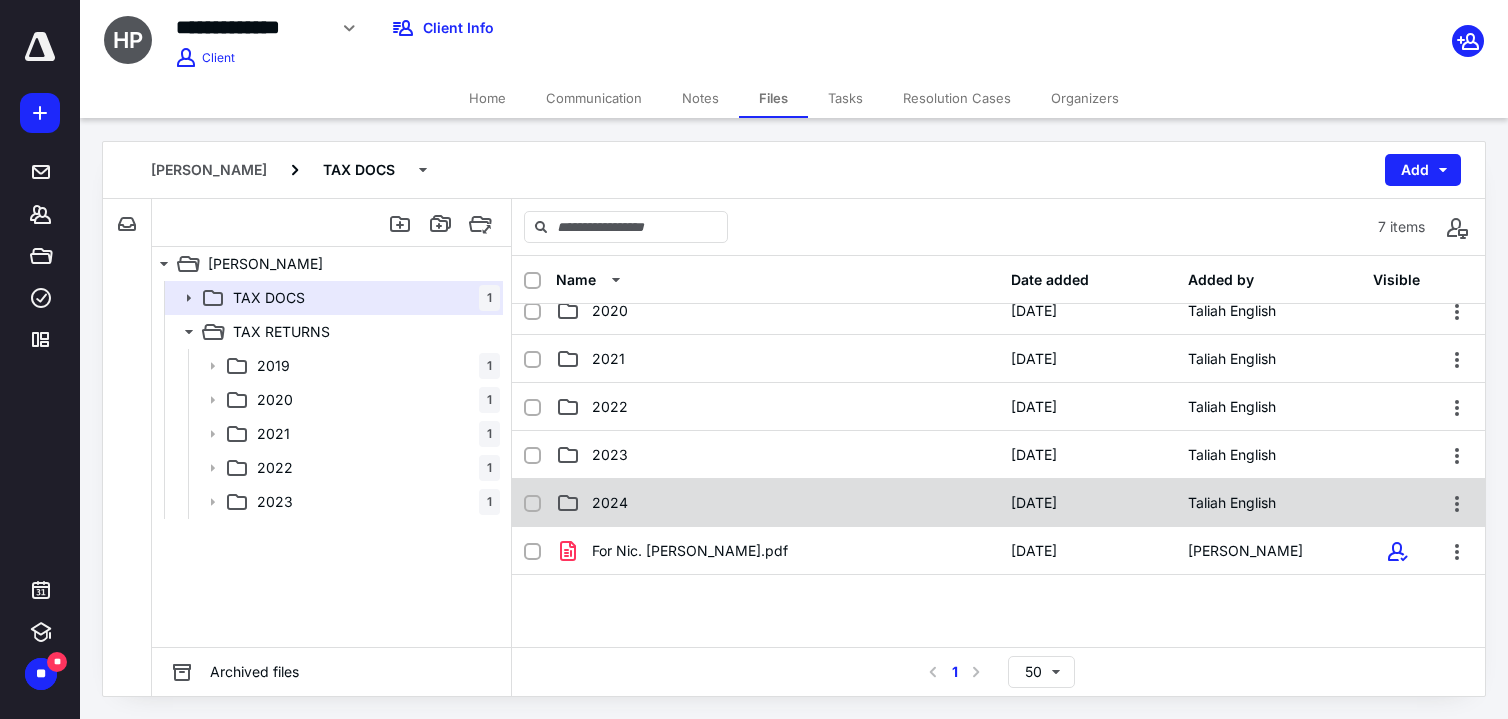 scroll, scrollTop: 100, scrollLeft: 0, axis: vertical 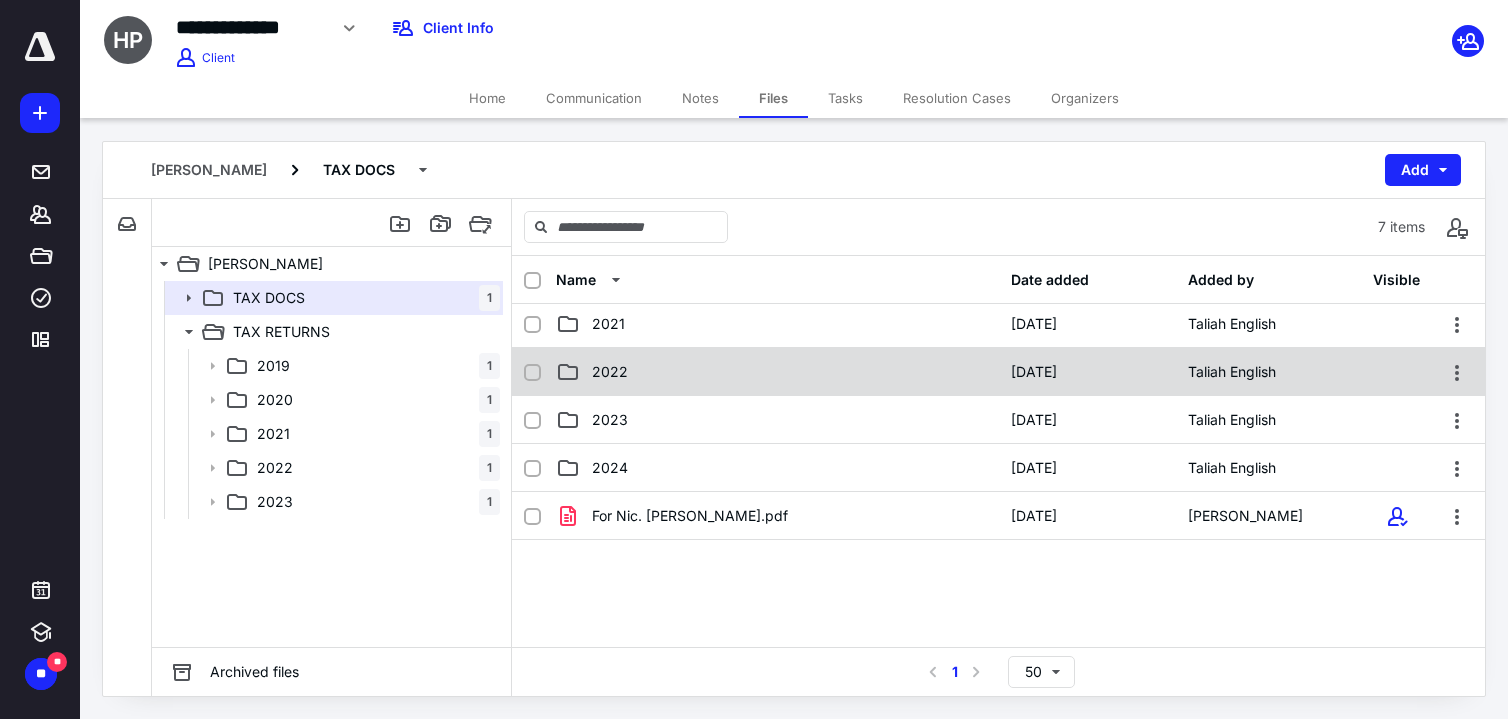 click on "2022" at bounding box center (777, 372) 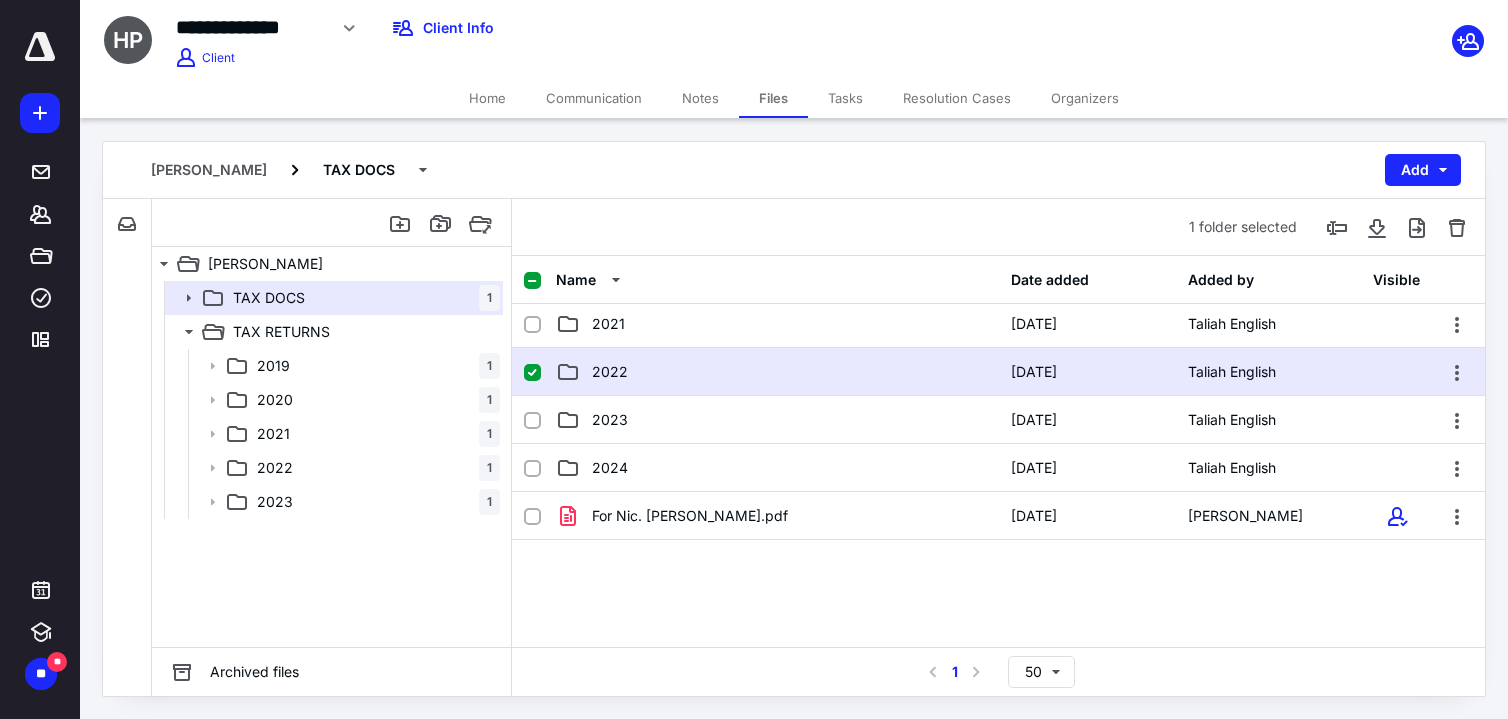 click on "2022" at bounding box center (777, 372) 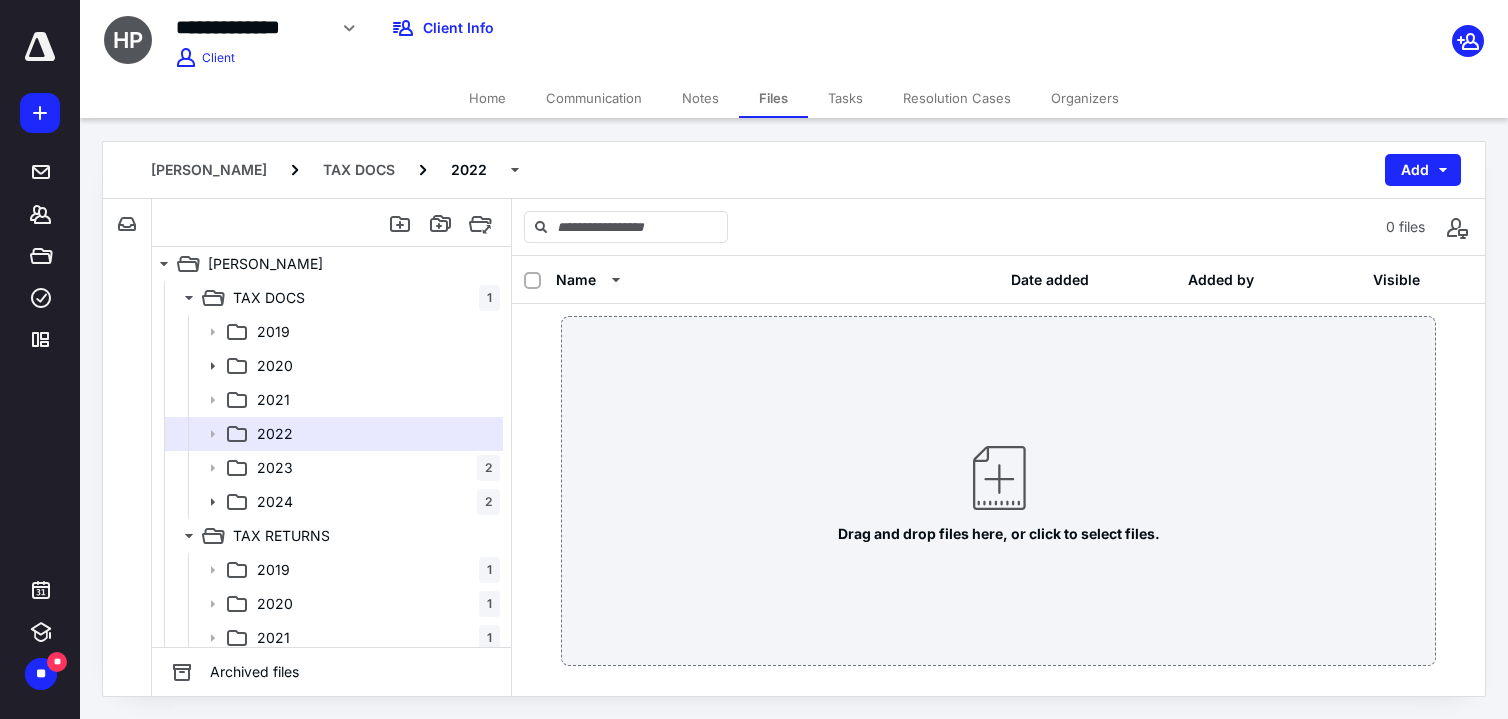 scroll, scrollTop: 58, scrollLeft: 0, axis: vertical 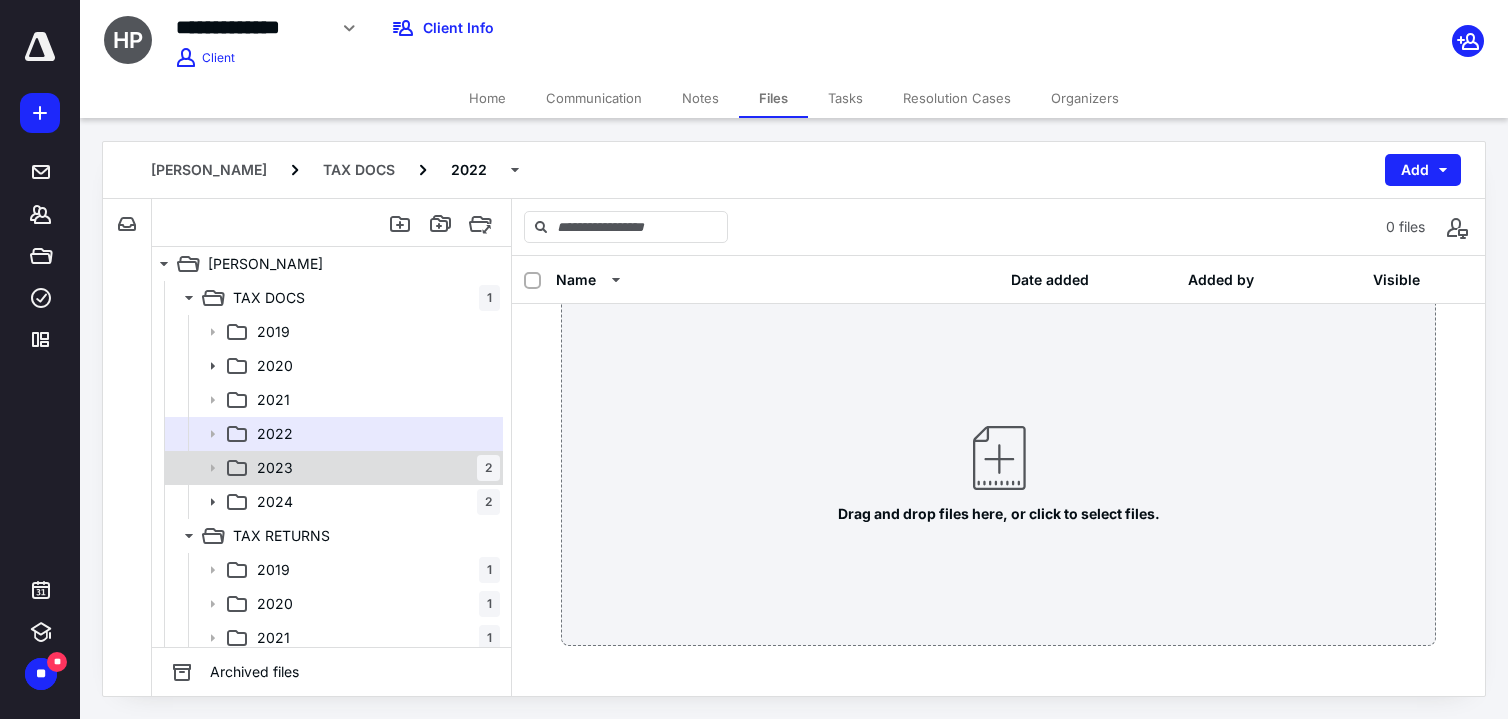 click on "2023 2" at bounding box center (374, 468) 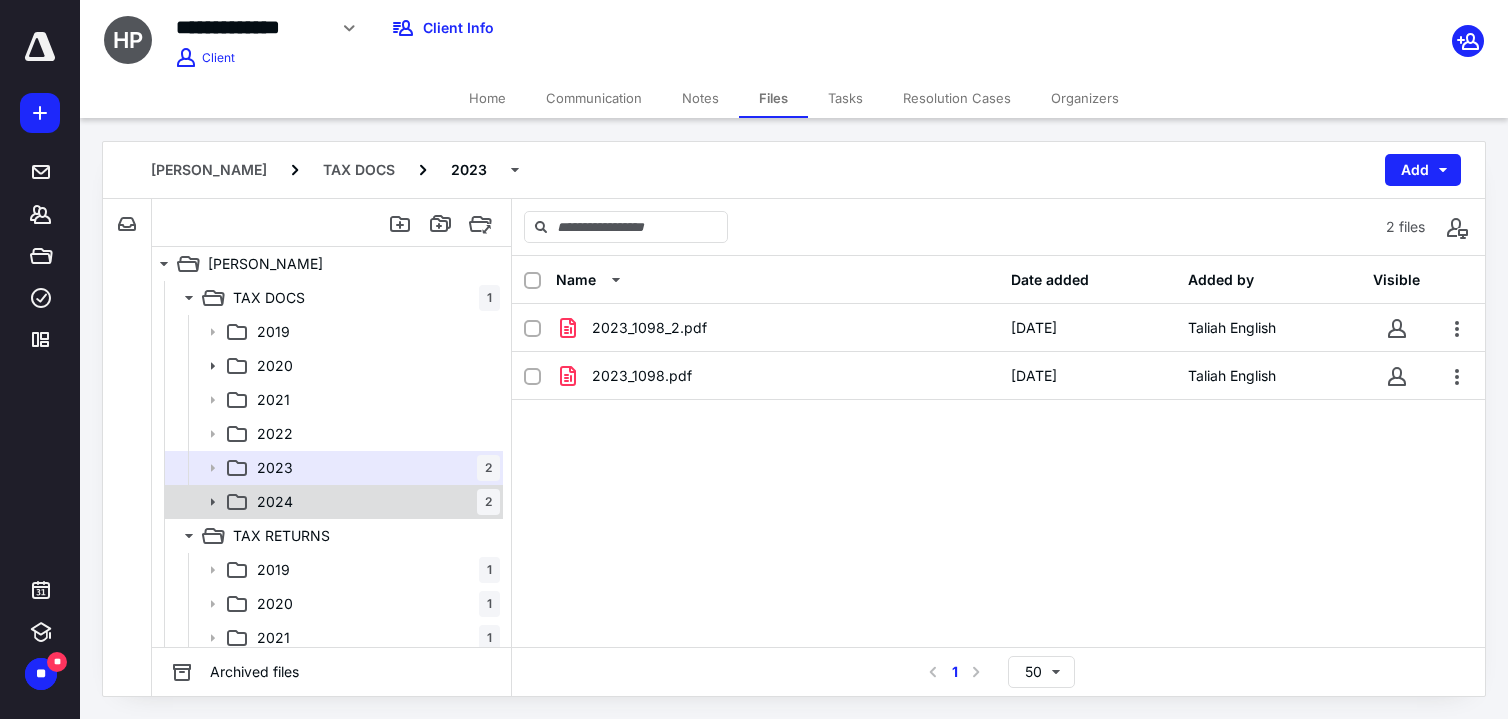 click on "2024 2" at bounding box center (374, 502) 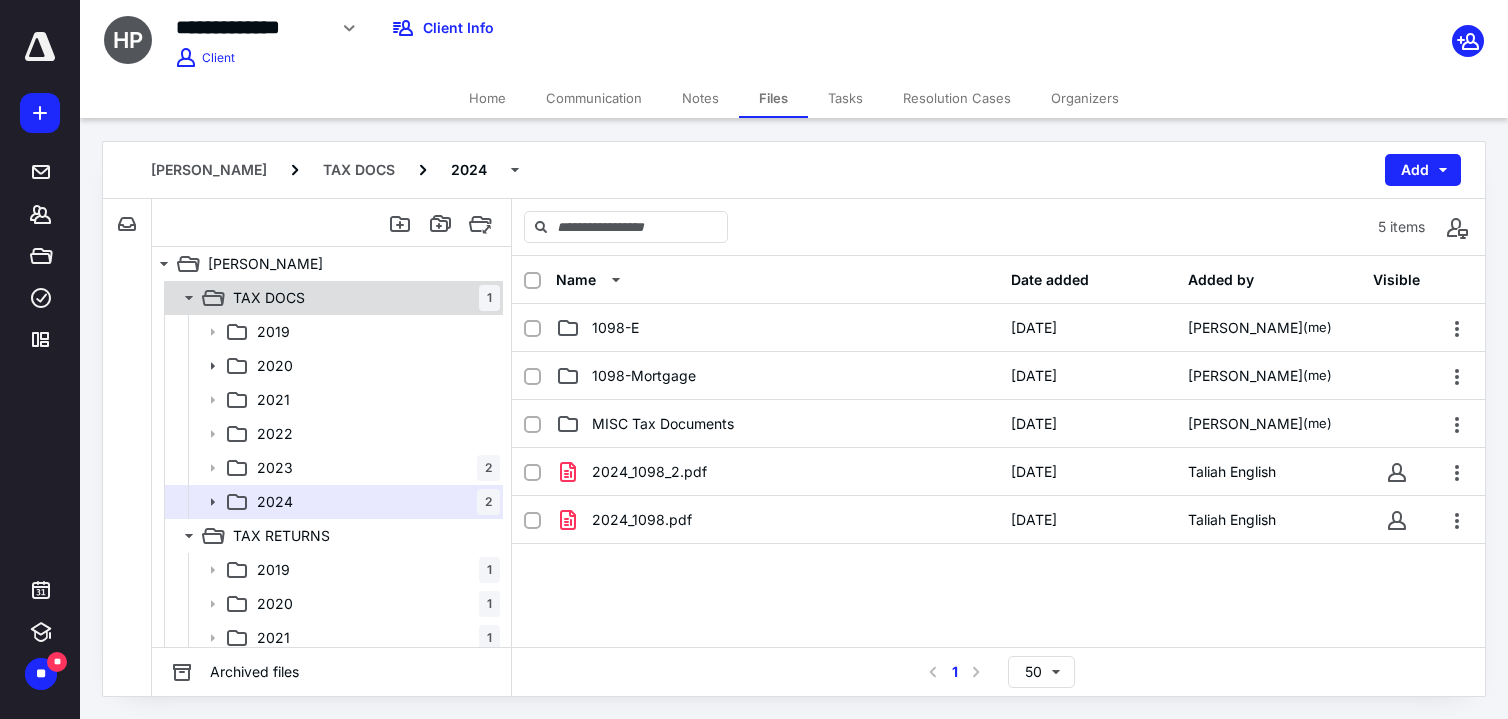 click on "2019" at bounding box center (332, 332) 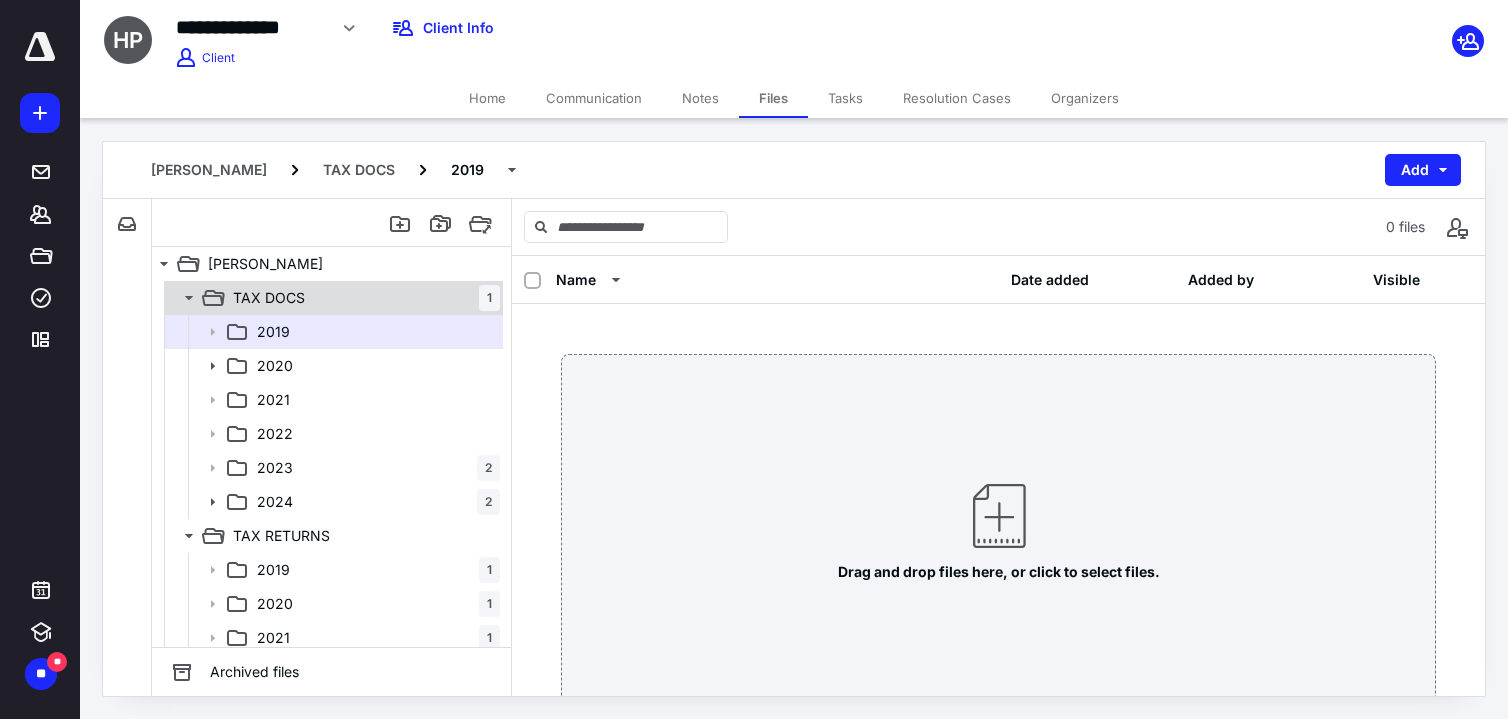 click on "TAX DOCS 1" at bounding box center [362, 298] 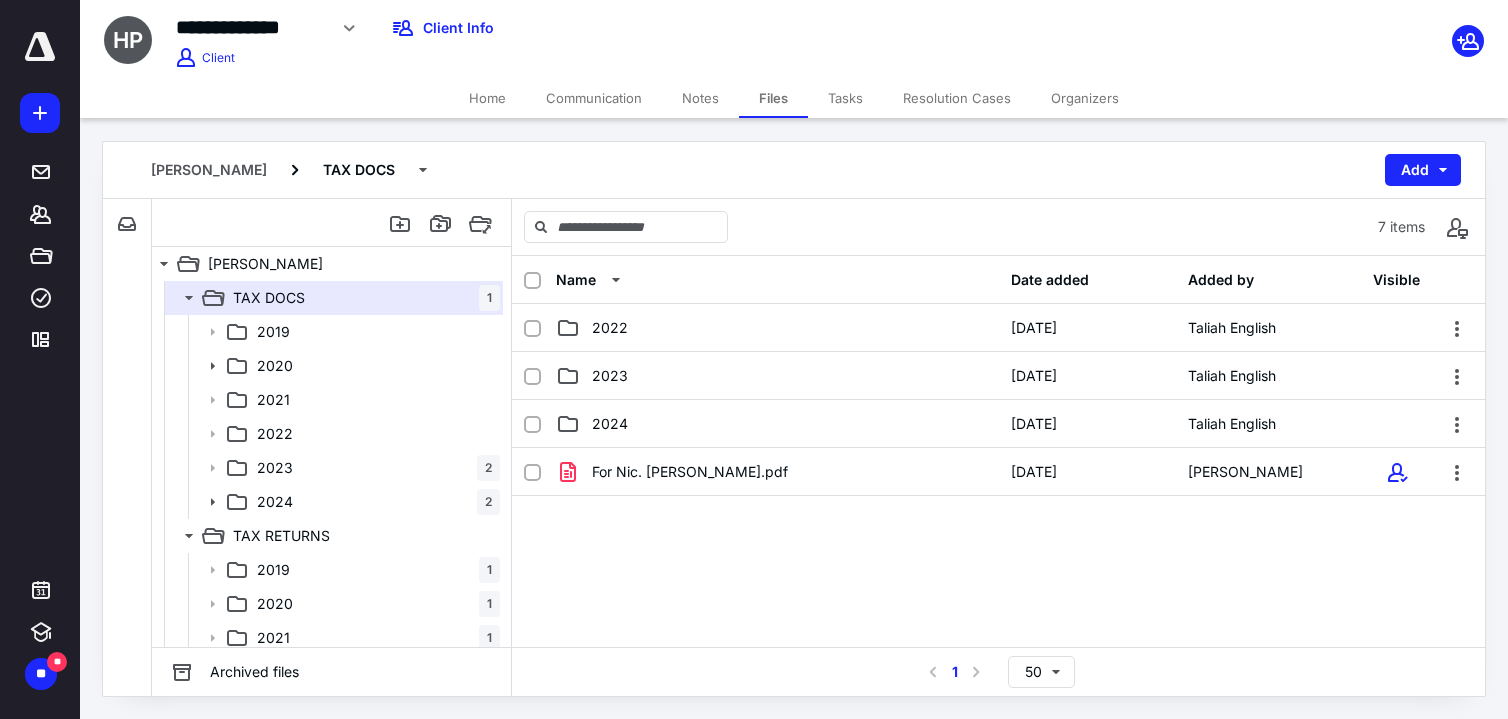 scroll, scrollTop: 245, scrollLeft: 0, axis: vertical 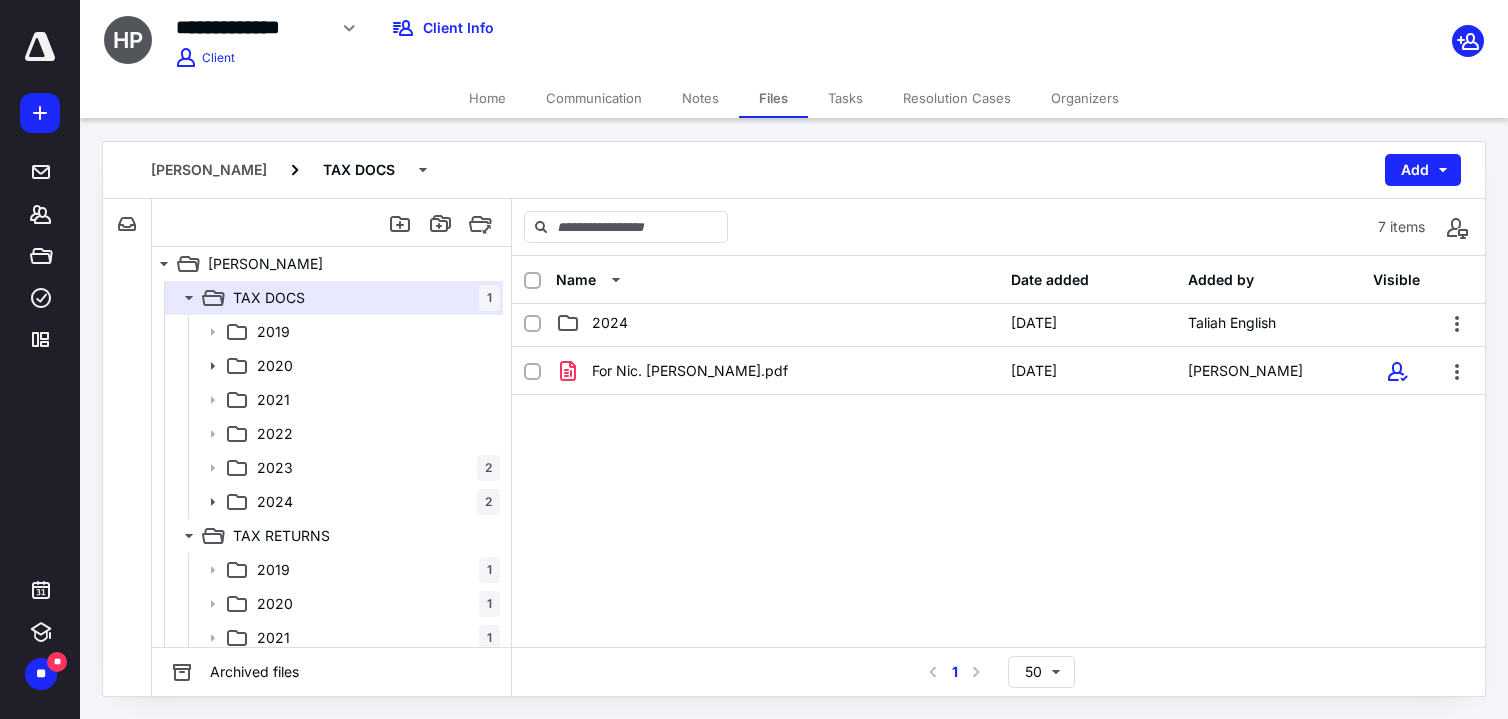 click on "Home" at bounding box center (487, 98) 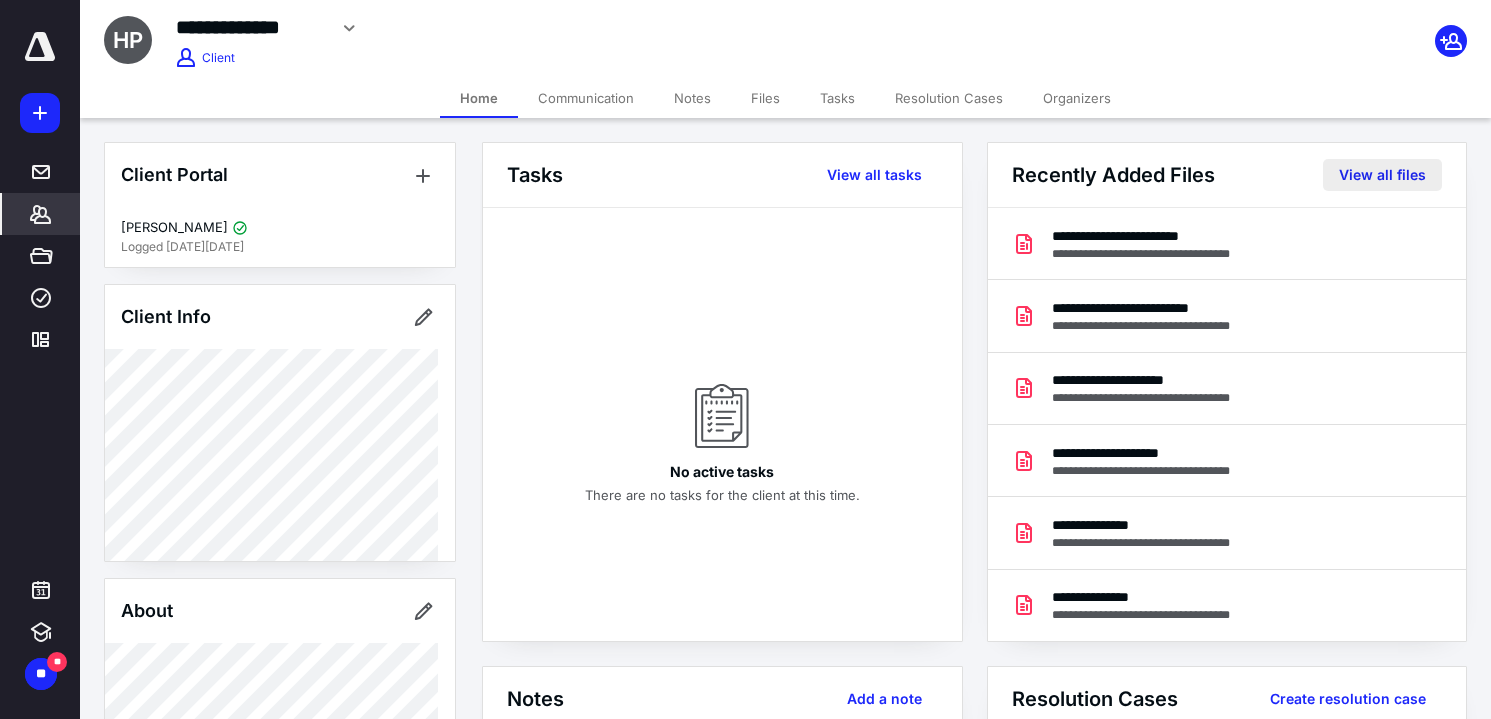 click on "View all files" at bounding box center (1382, 175) 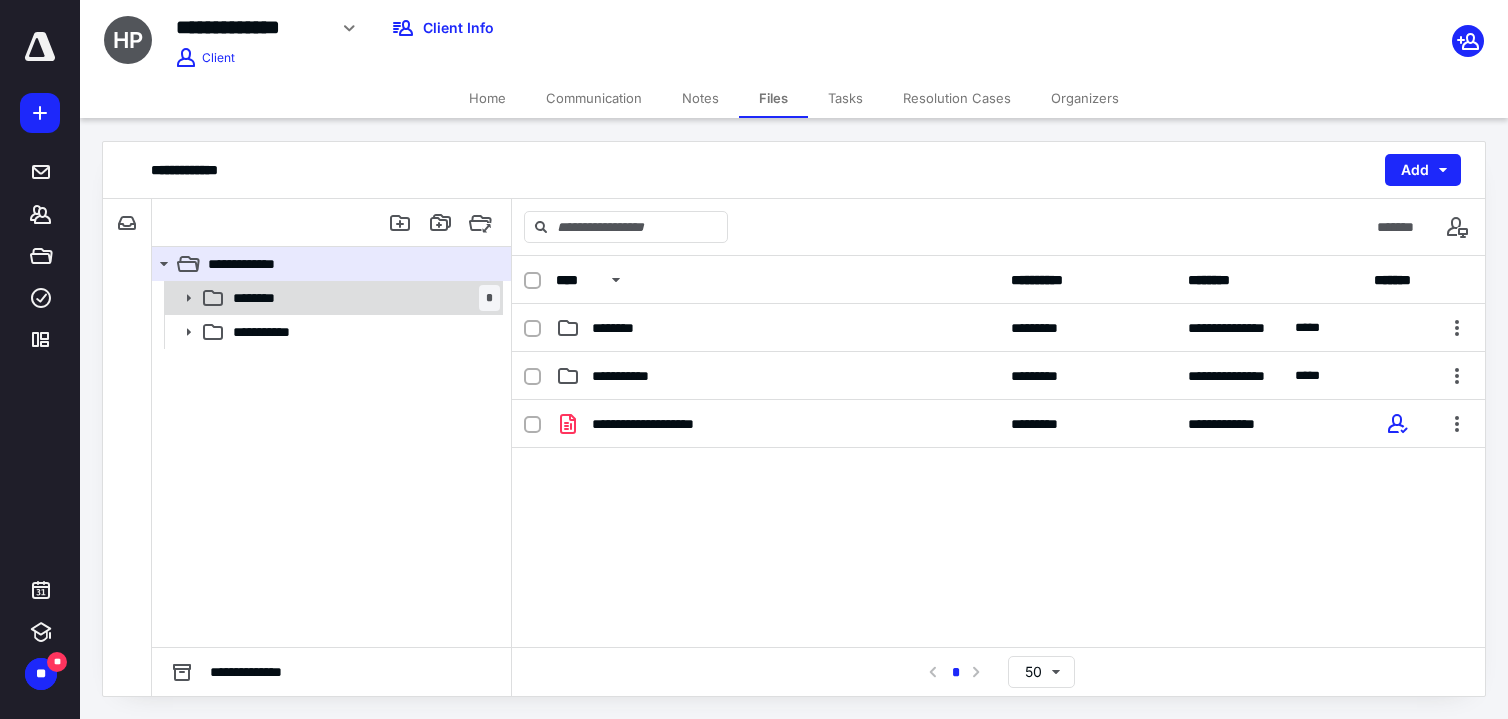 click on "******** *" at bounding box center (362, 298) 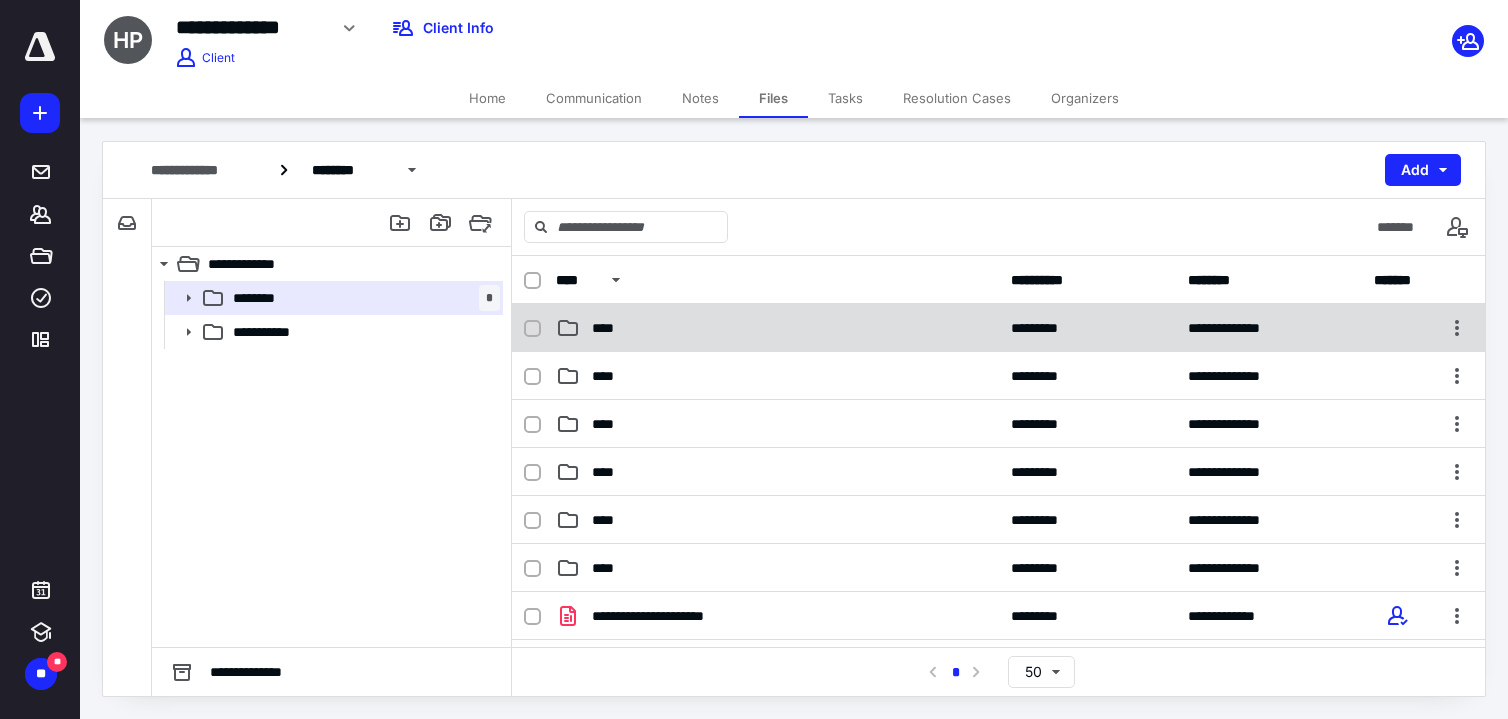 click on "****" at bounding box center (777, 328) 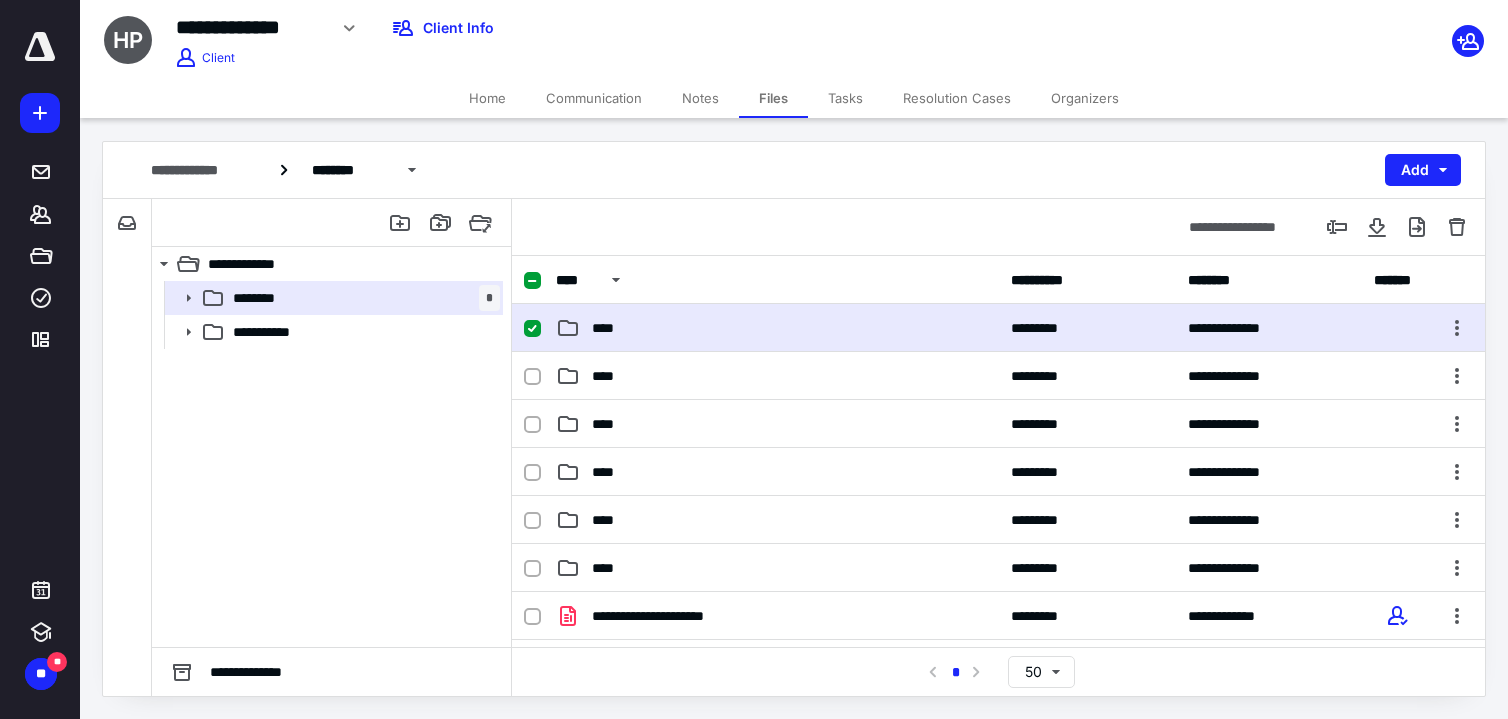 click on "****" at bounding box center (777, 328) 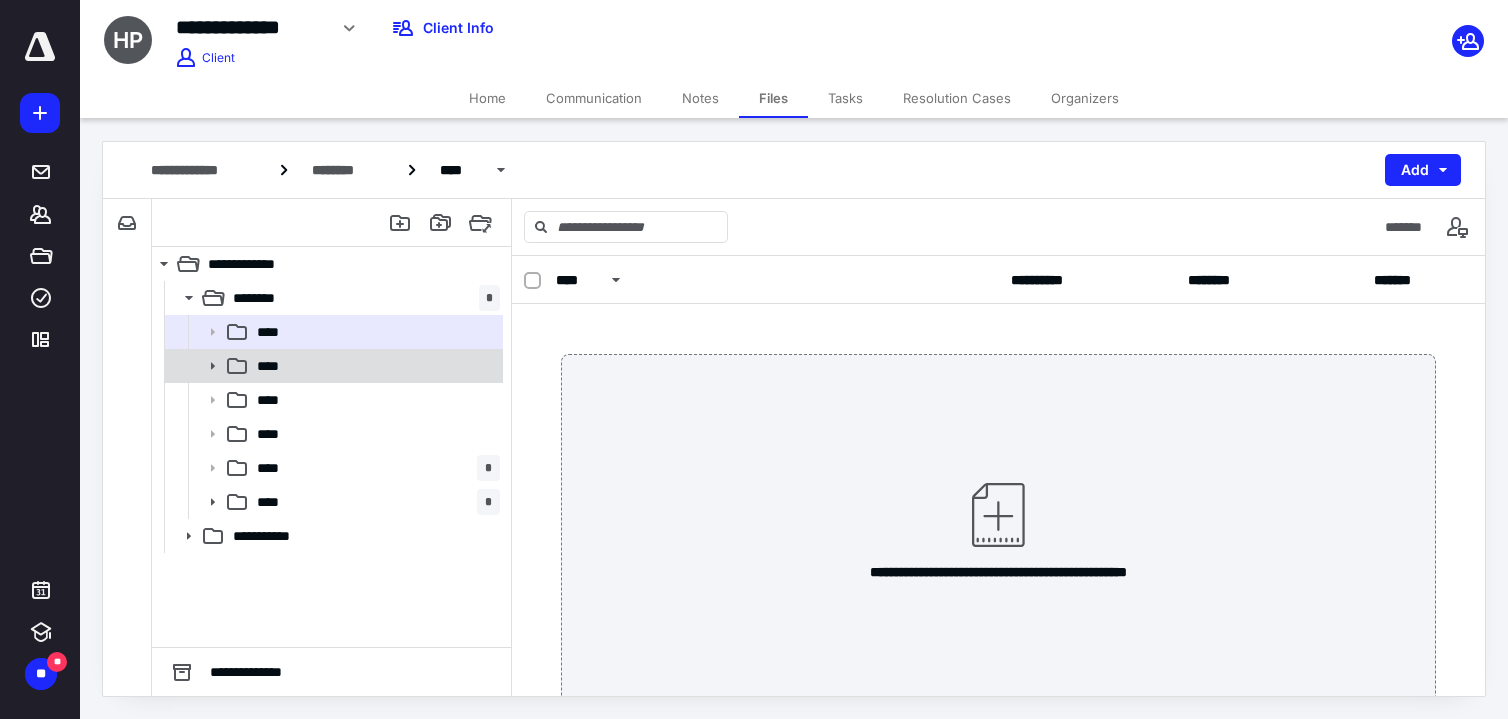 click on "****" at bounding box center (374, 366) 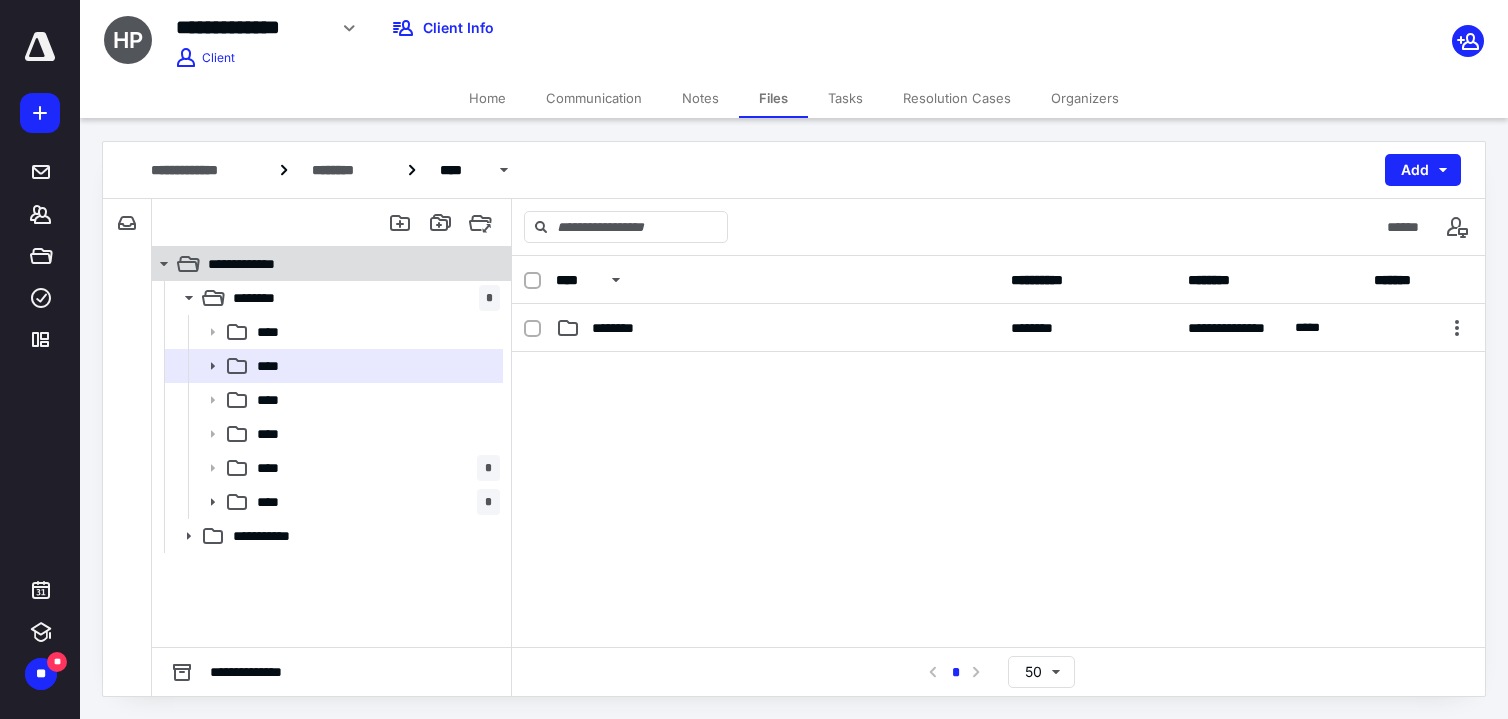 click on "**********" at bounding box center [344, 264] 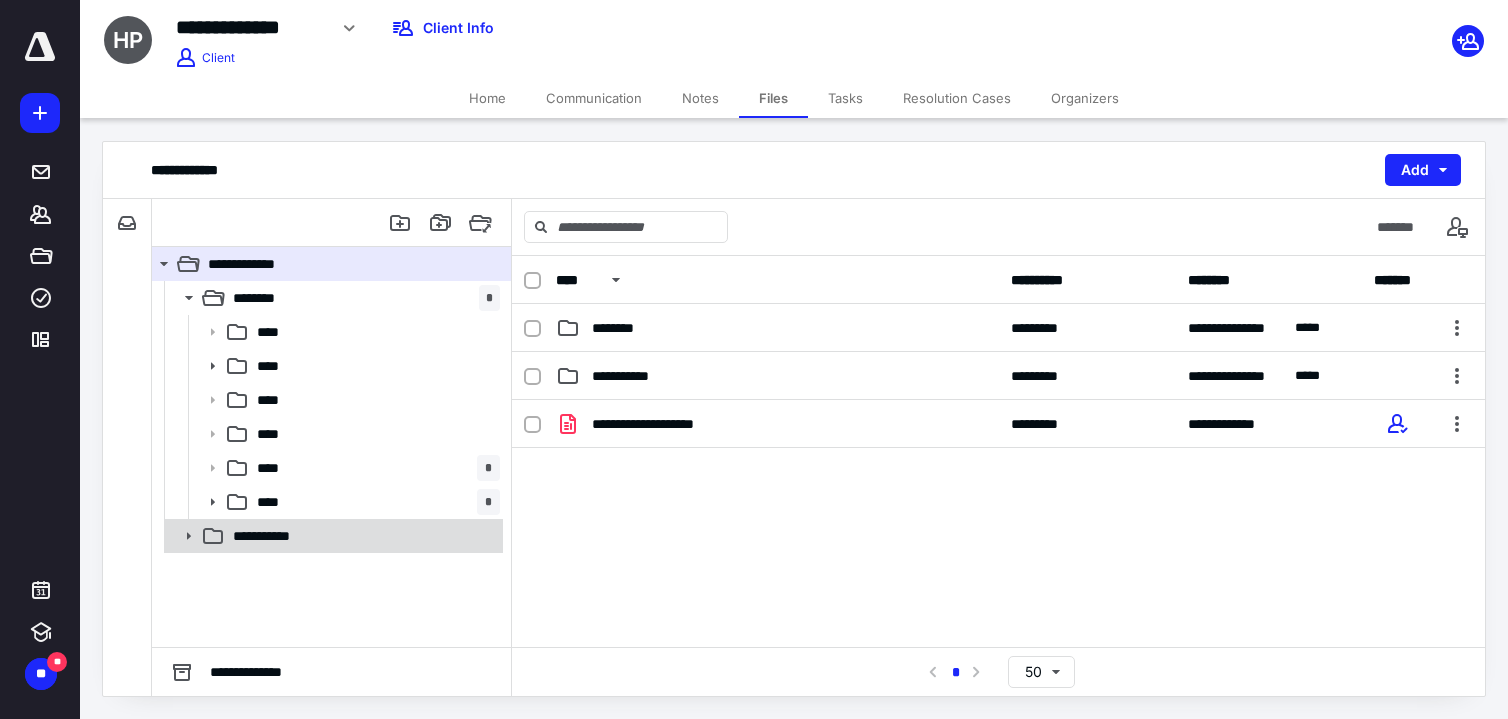 click 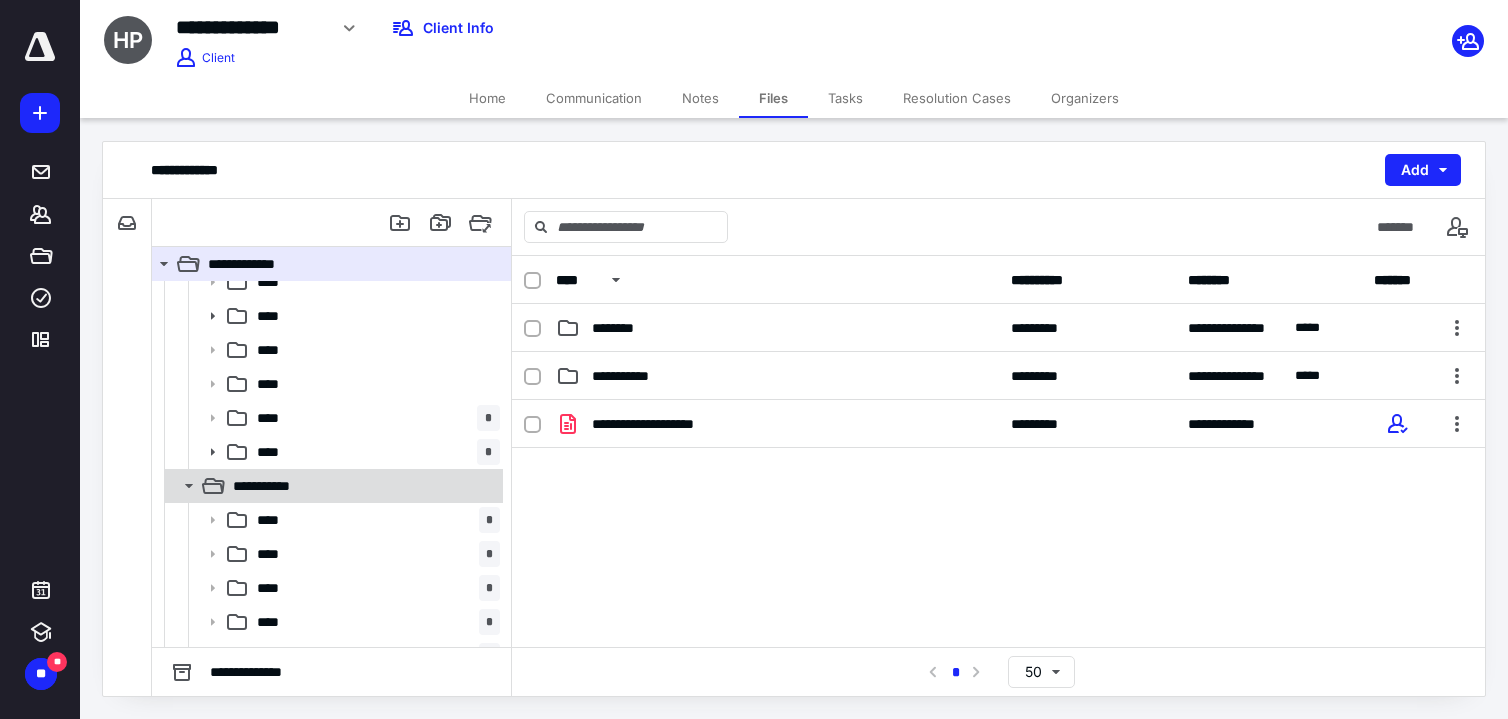 scroll, scrollTop: 76, scrollLeft: 0, axis: vertical 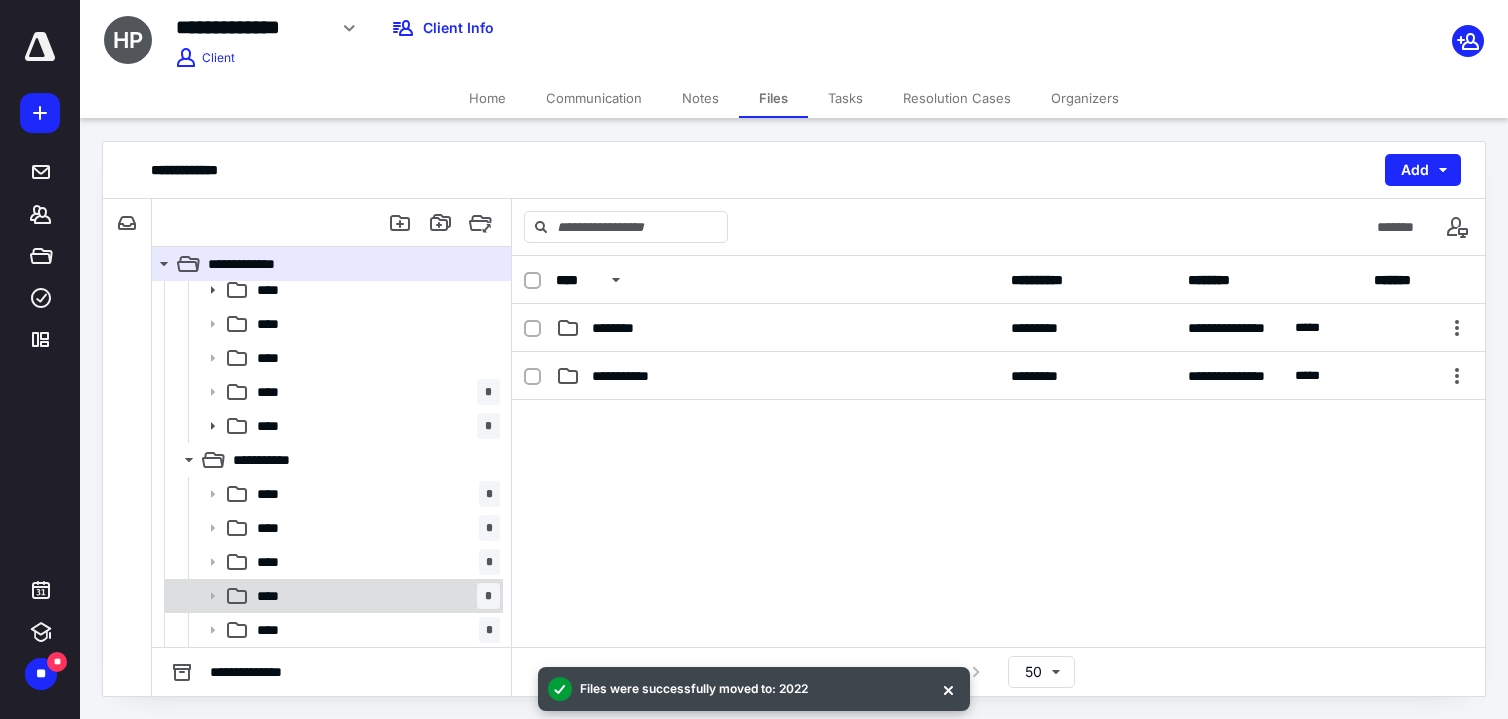click on "**** *" at bounding box center [374, 596] 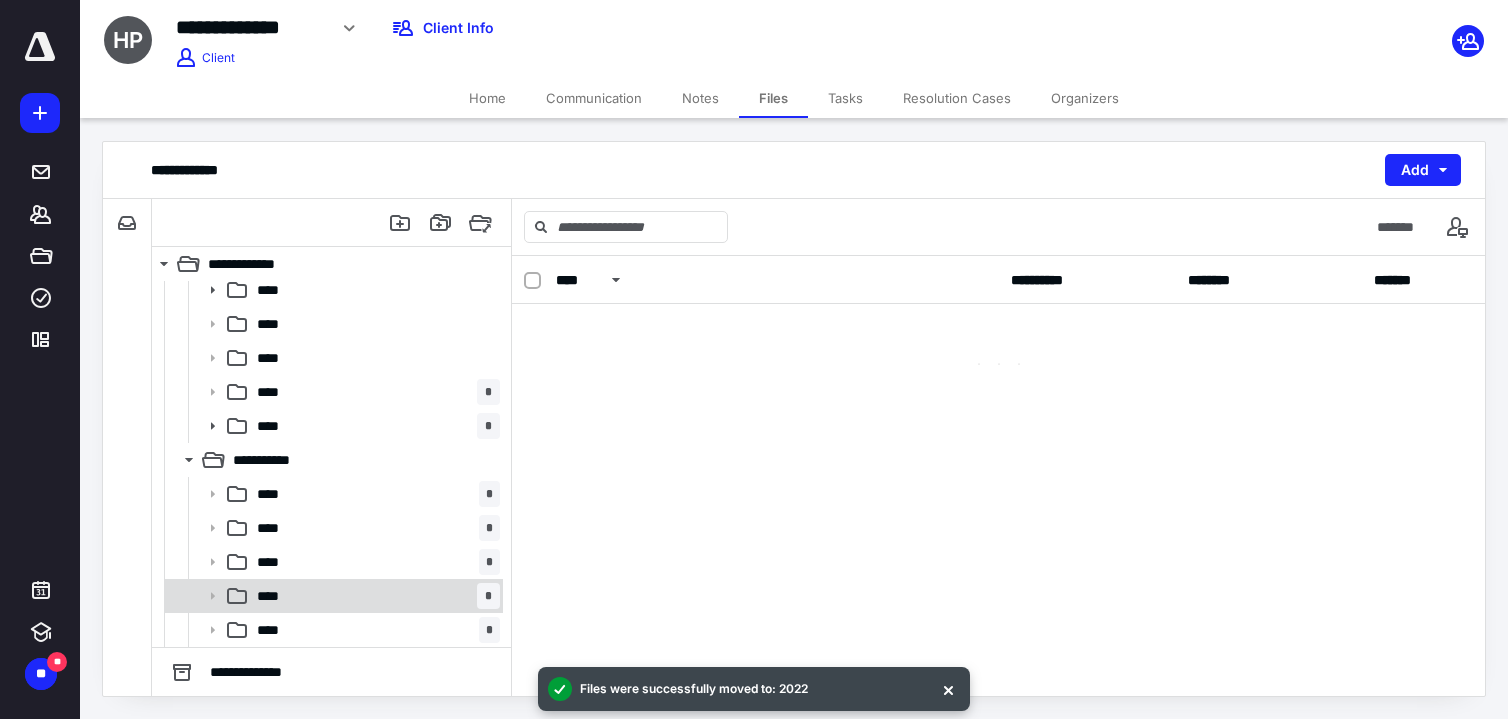 click on "**** *" at bounding box center (374, 596) 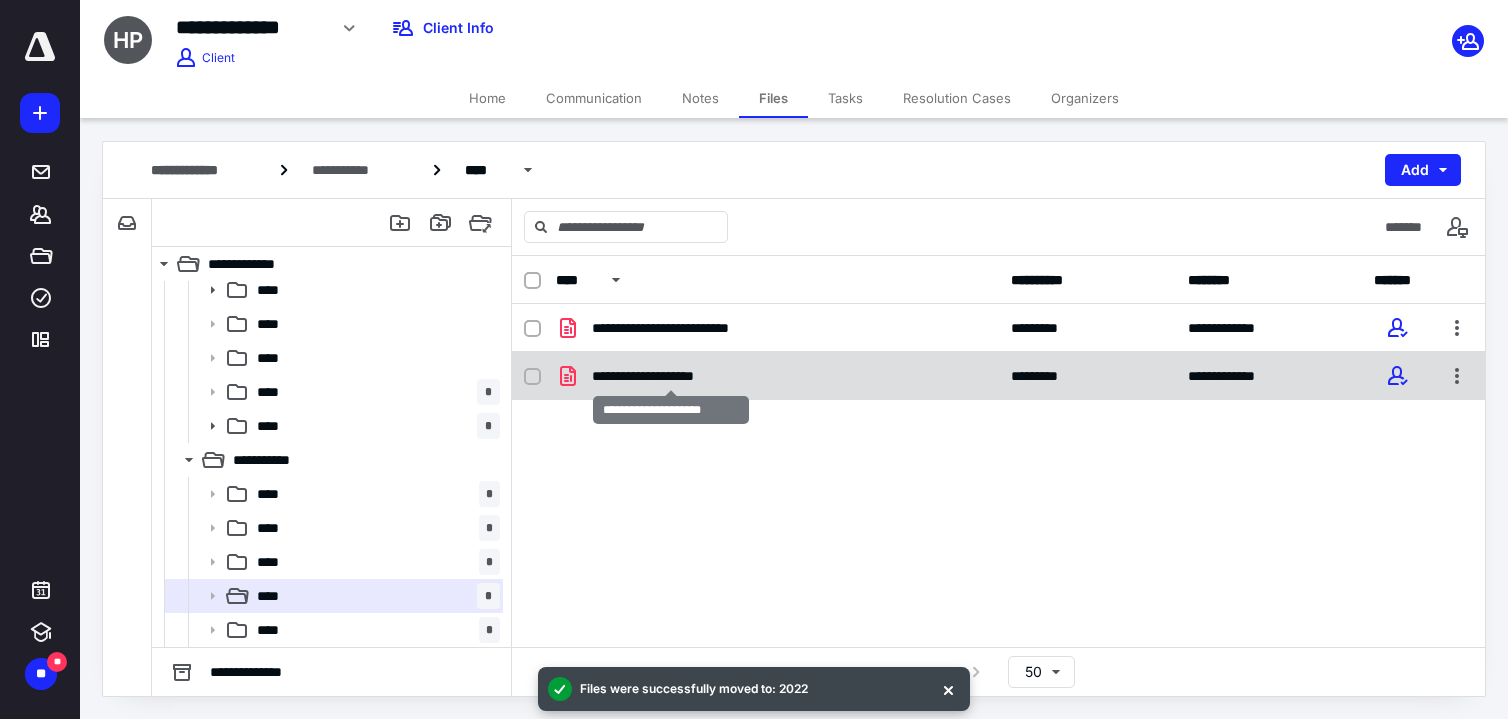 click on "**********" at bounding box center (670, 376) 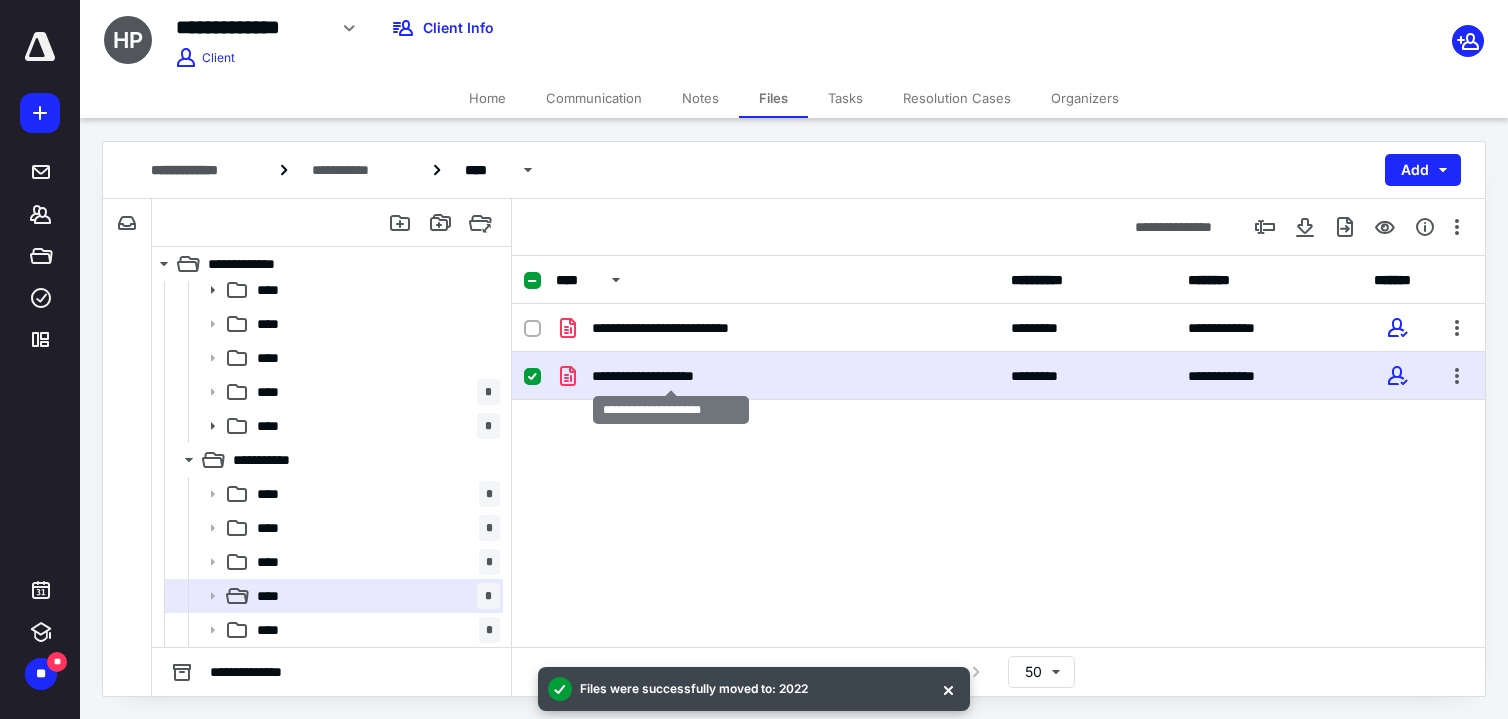 click on "**********" at bounding box center (670, 376) 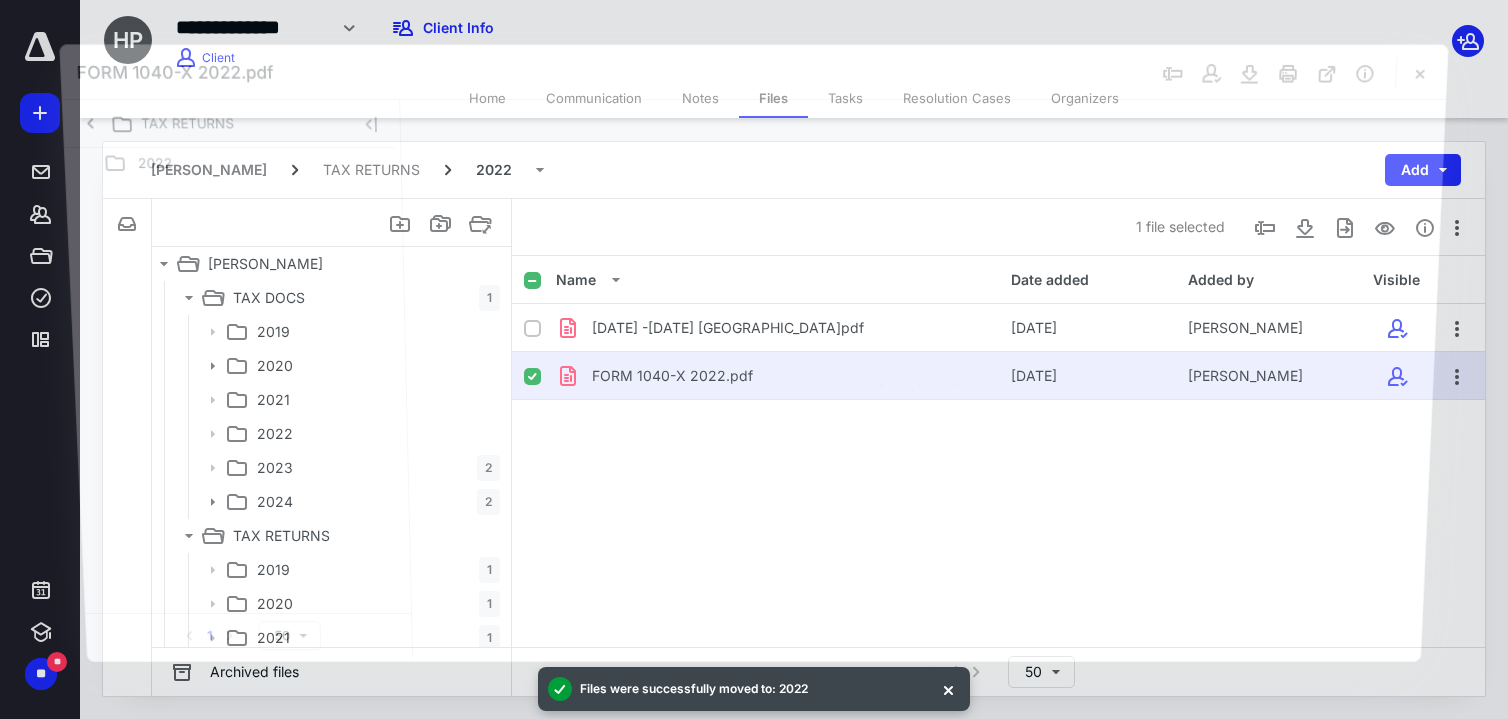 scroll, scrollTop: 76, scrollLeft: 0, axis: vertical 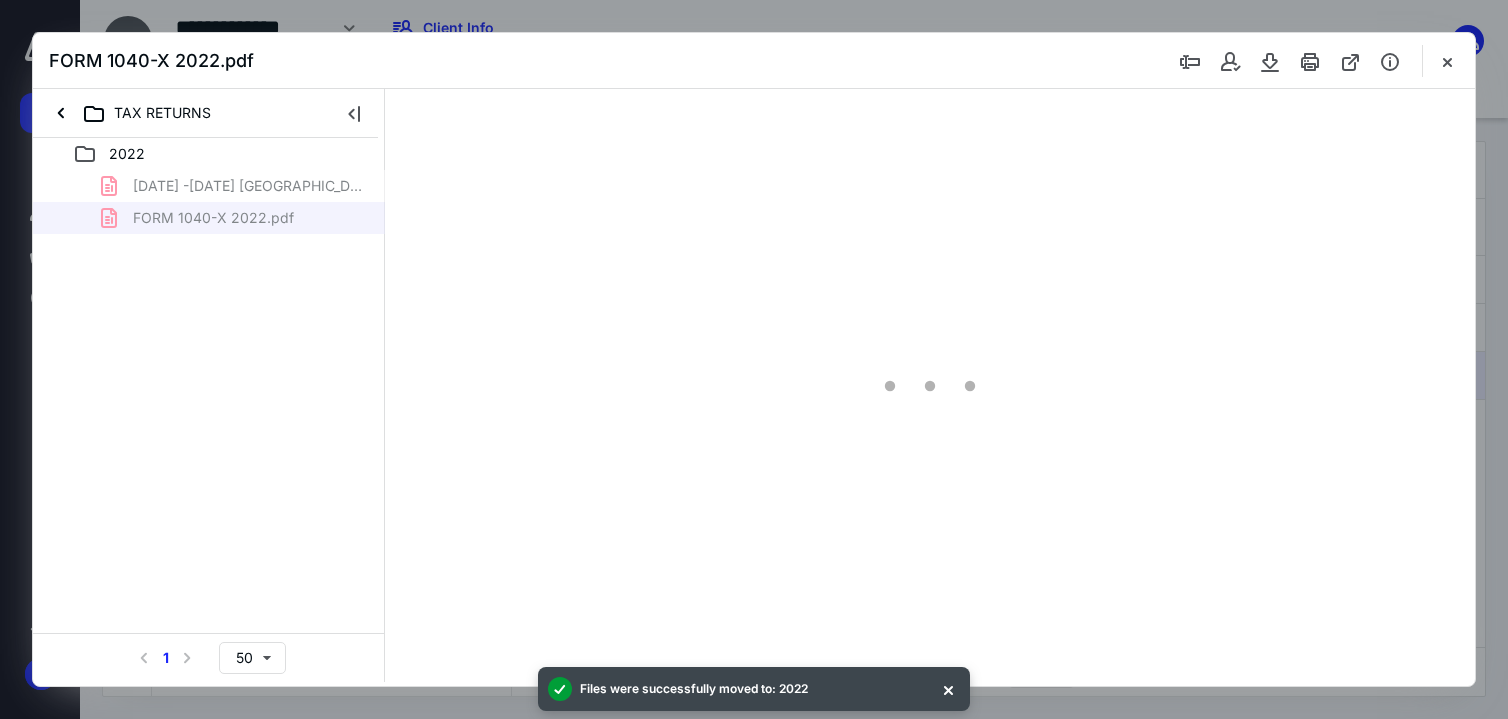 type on "174" 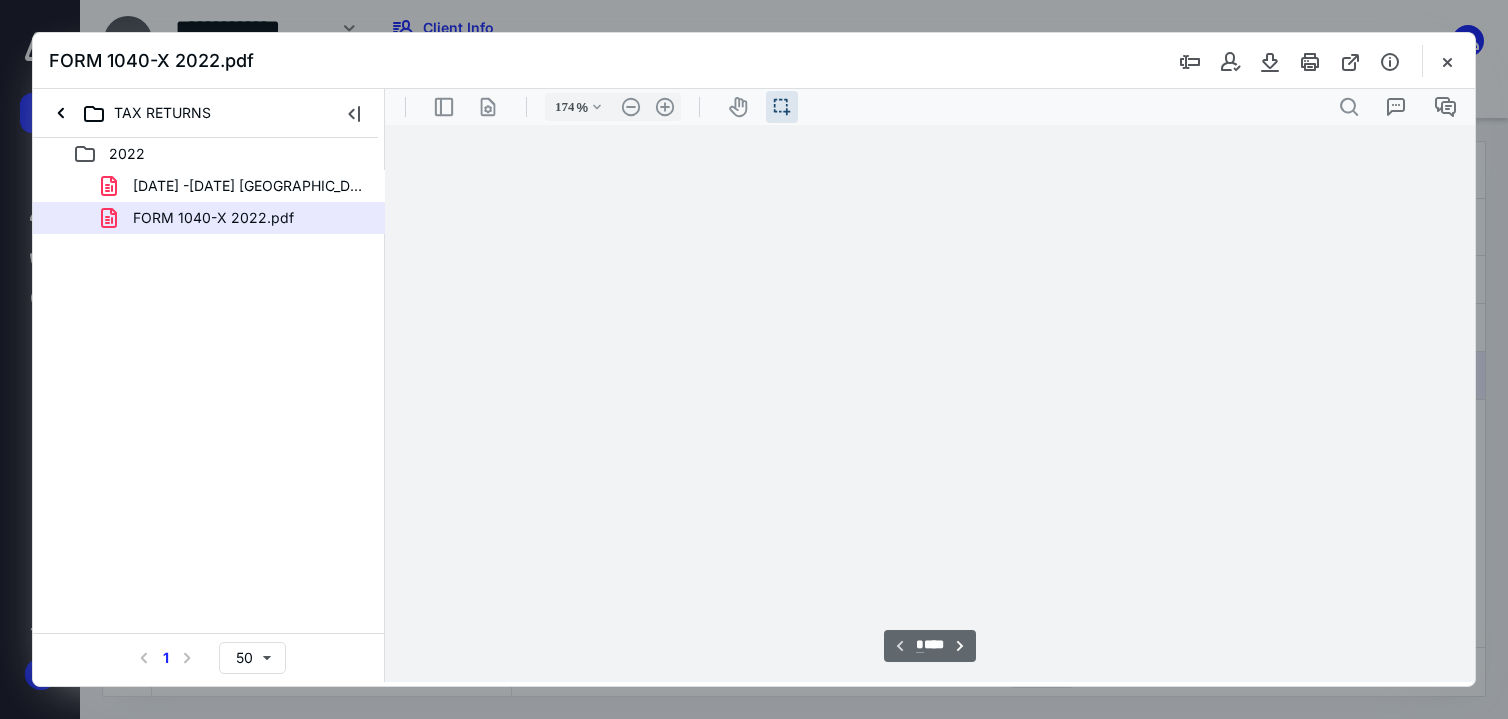 scroll, scrollTop: 43, scrollLeft: 0, axis: vertical 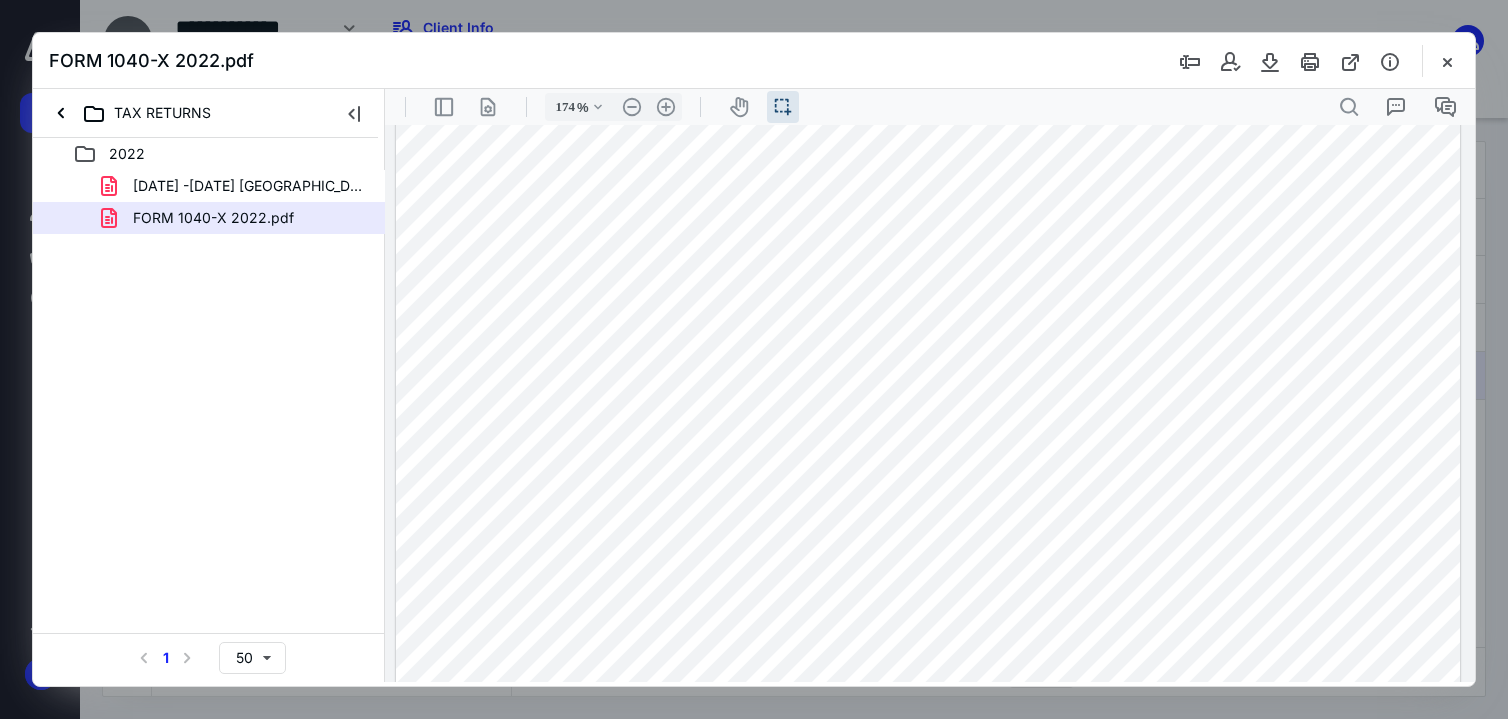 click at bounding box center [928, 777] 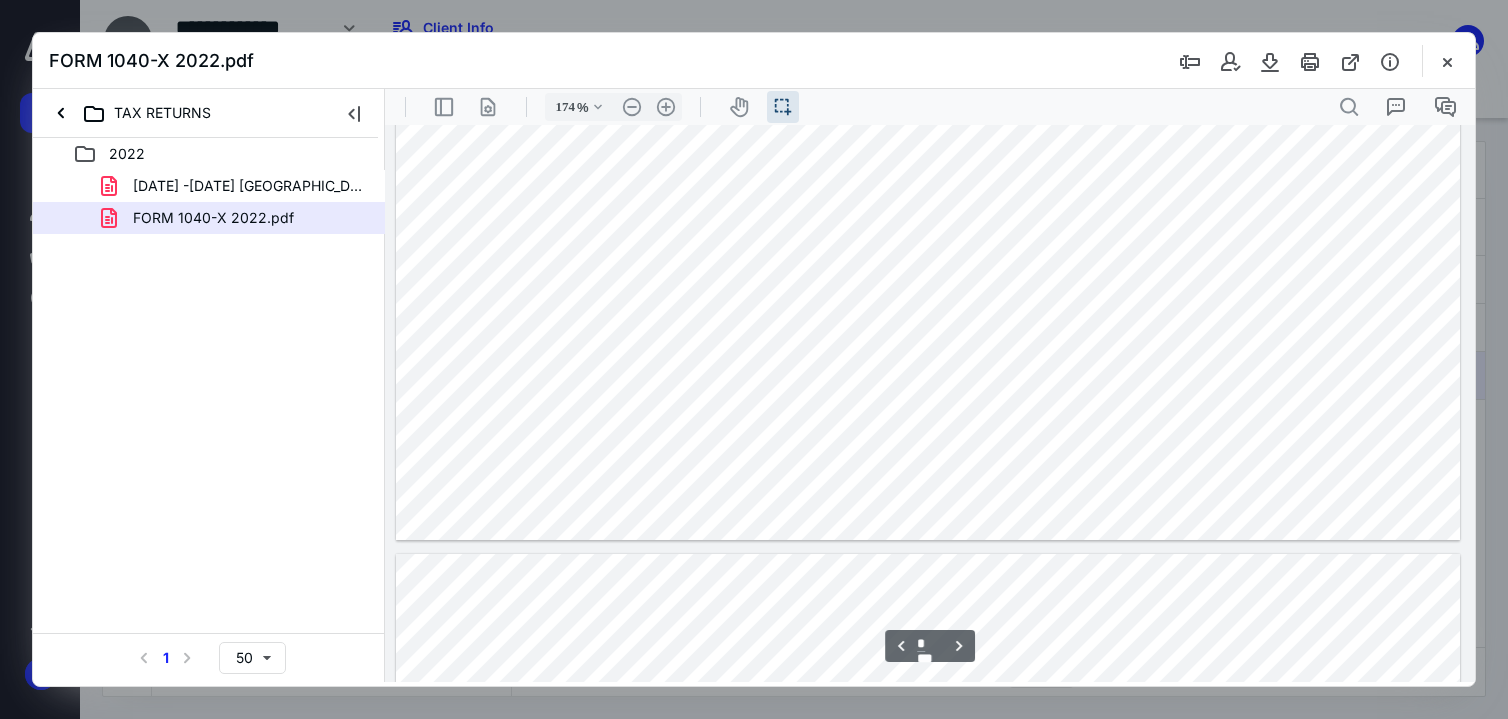 scroll, scrollTop: 1343, scrollLeft: 0, axis: vertical 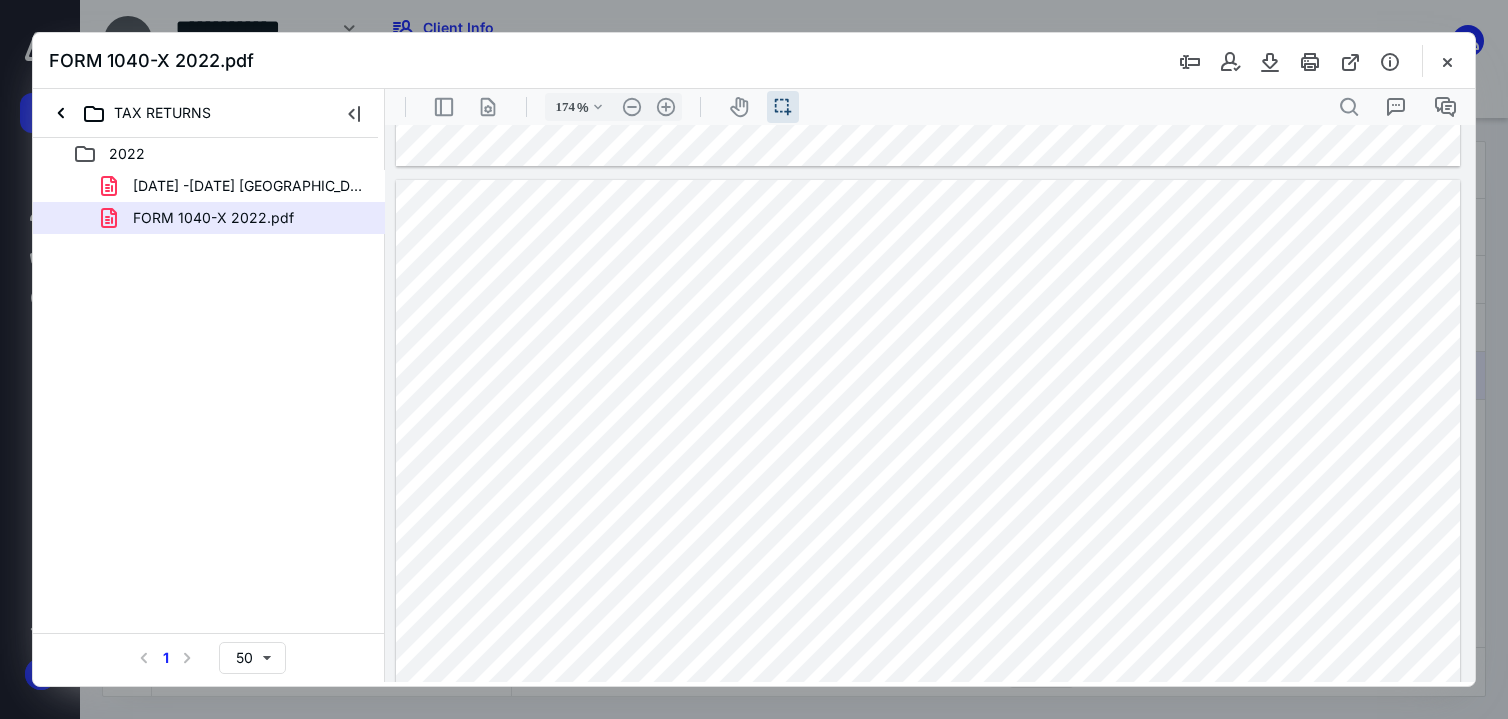 drag, startPoint x: 1372, startPoint y: 281, endPoint x: 1434, endPoint y: 277, distance: 62.1289 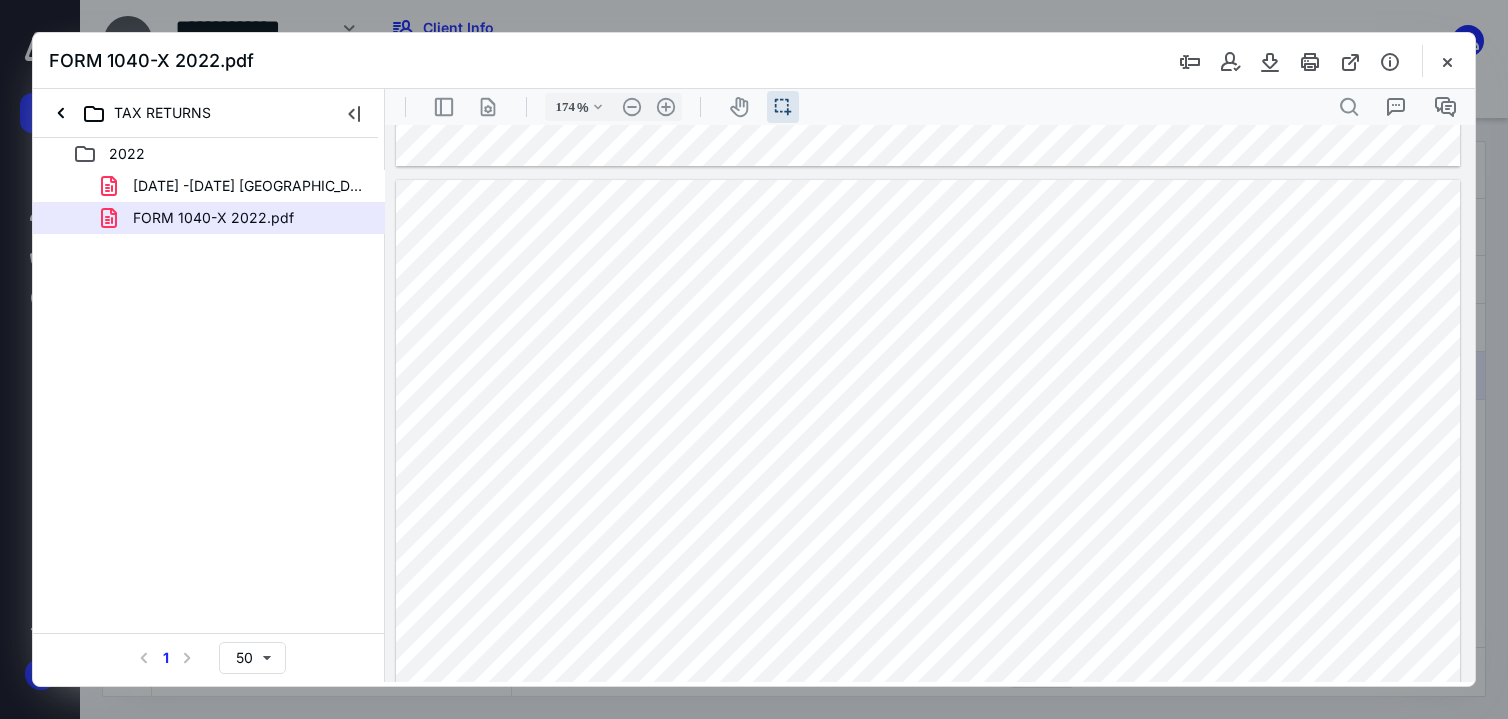 drag, startPoint x: 1426, startPoint y: 384, endPoint x: 1455, endPoint y: 384, distance: 29 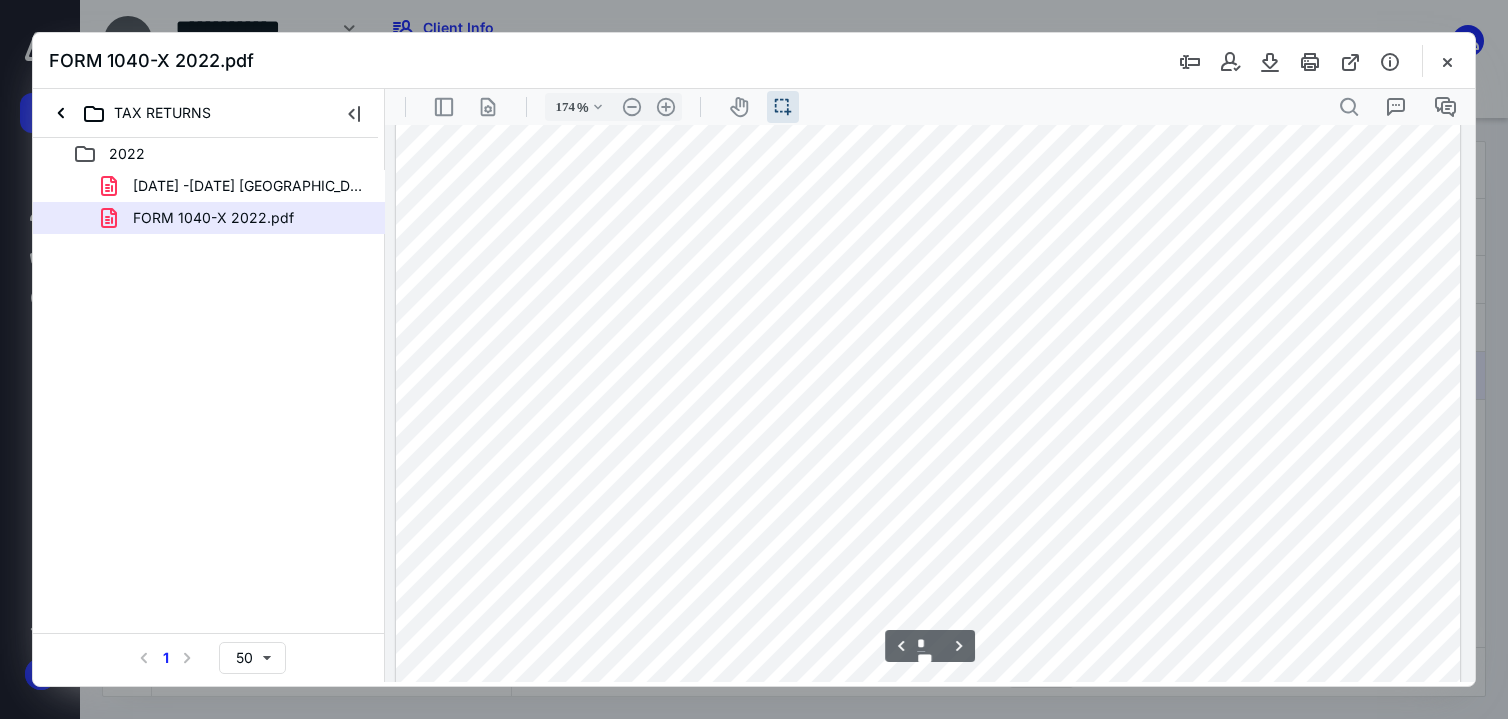 scroll, scrollTop: 1543, scrollLeft: 0, axis: vertical 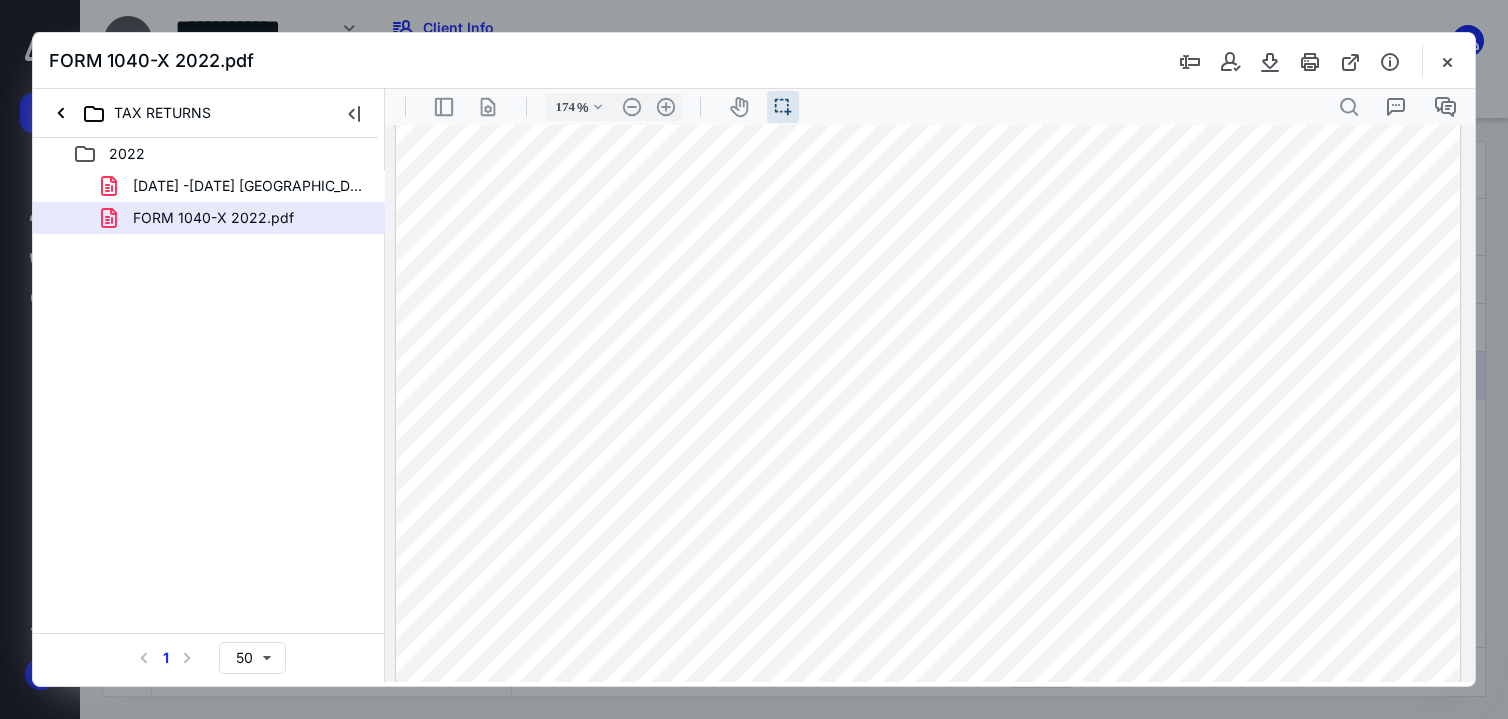 drag, startPoint x: 1194, startPoint y: 398, endPoint x: 1260, endPoint y: 389, distance: 66.61081 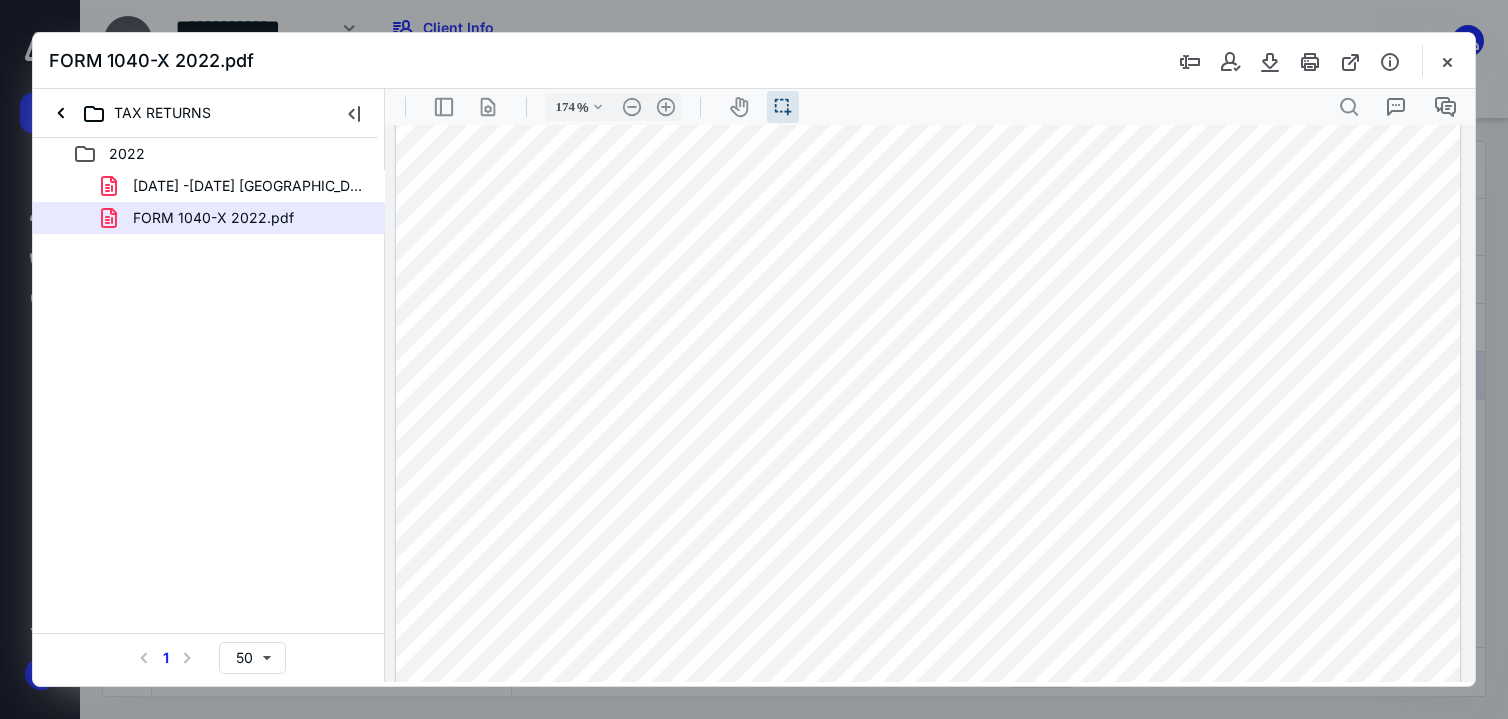 drag, startPoint x: 1206, startPoint y: 415, endPoint x: 1289, endPoint y: 415, distance: 83 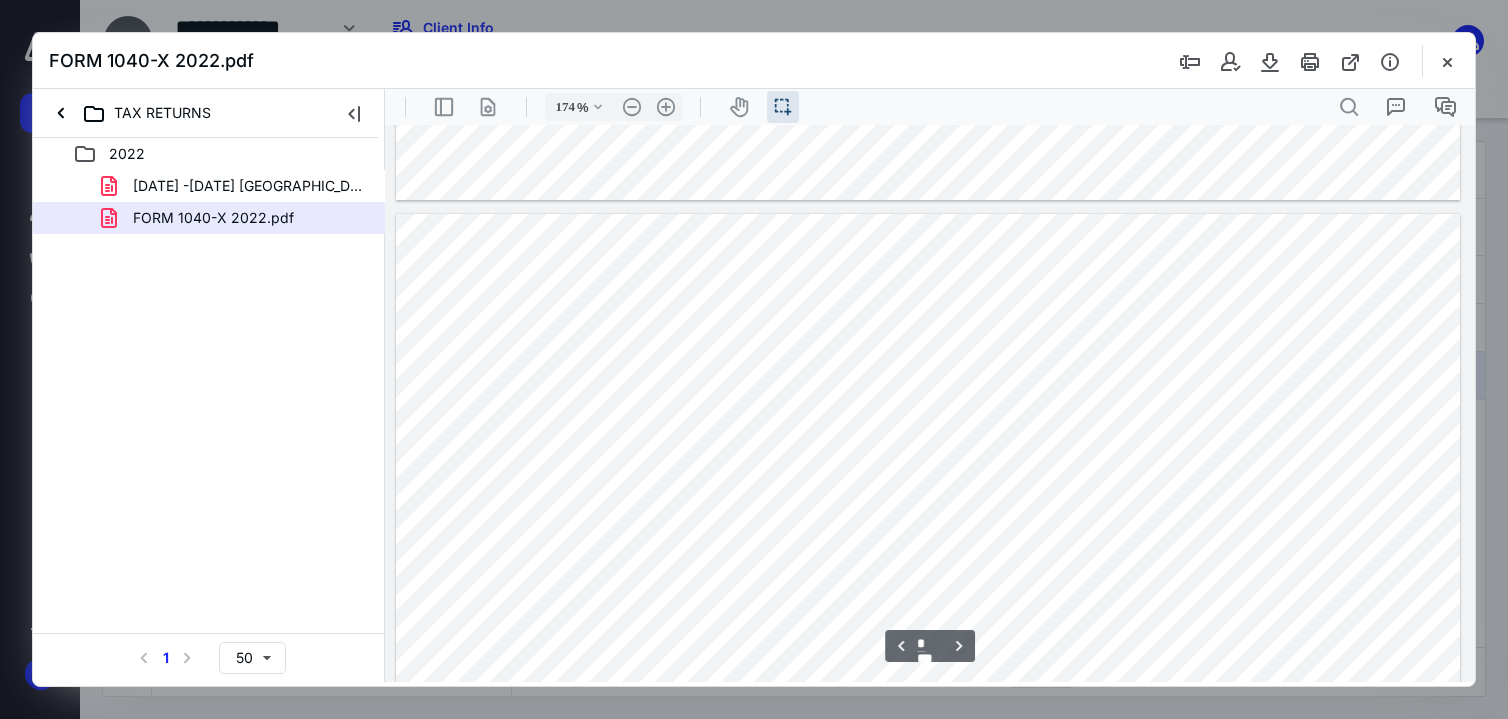 type on "*" 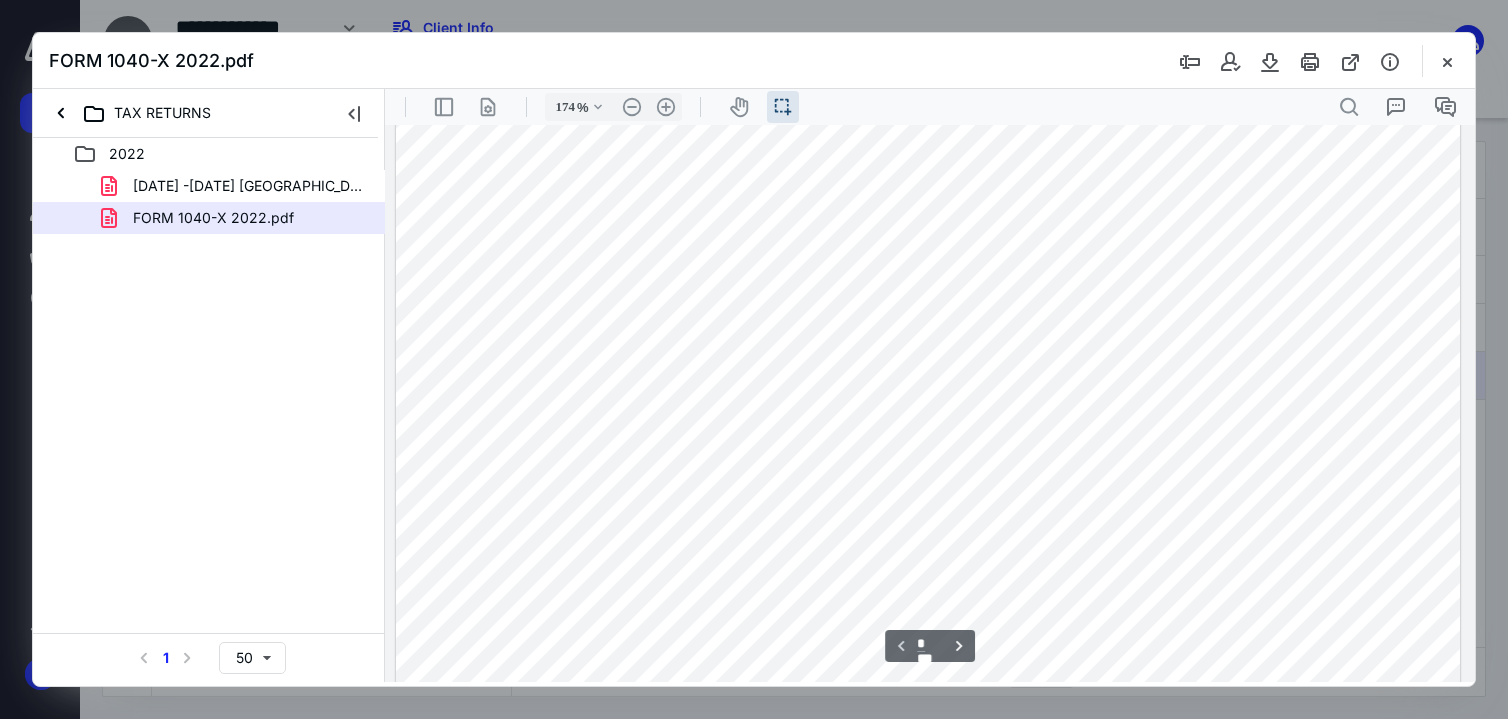 scroll, scrollTop: 343, scrollLeft: 0, axis: vertical 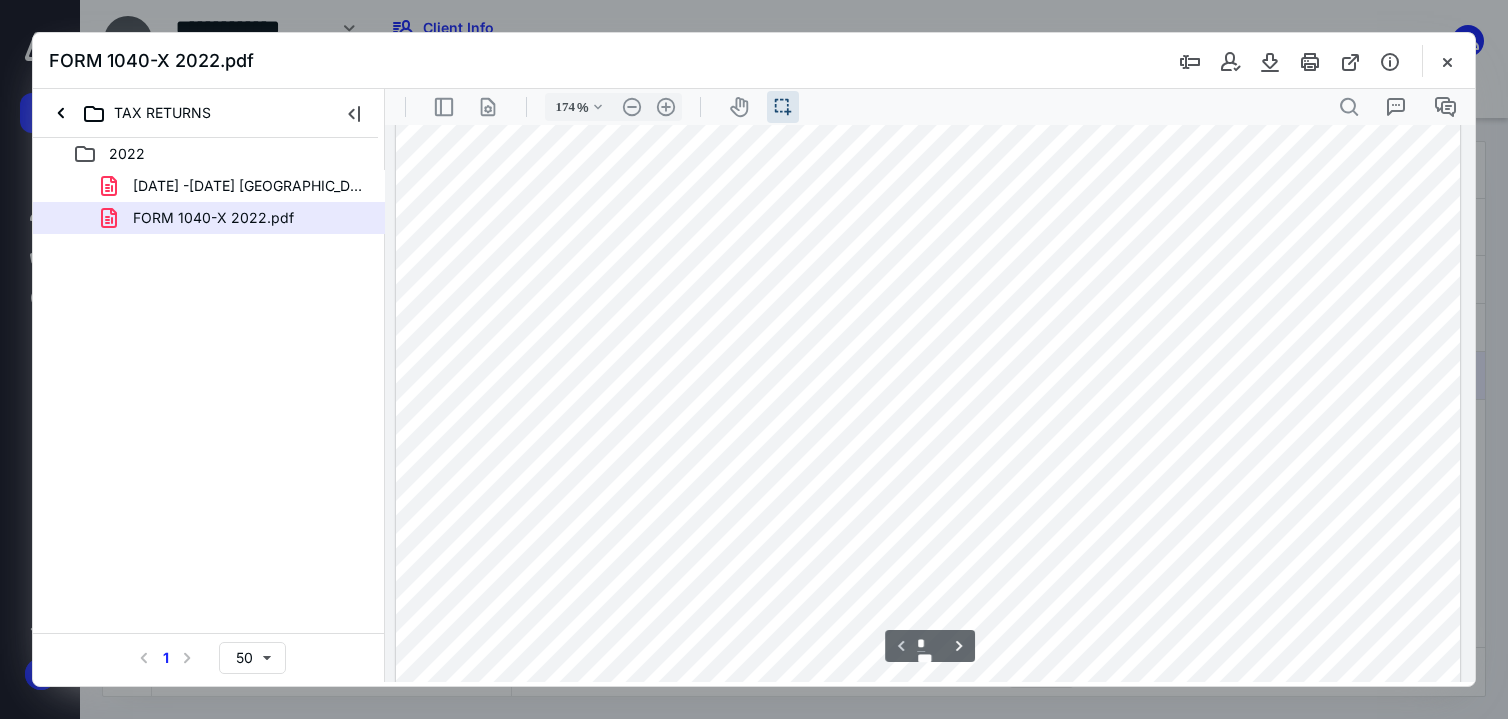 drag, startPoint x: 861, startPoint y: 380, endPoint x: 980, endPoint y: 391, distance: 119.507324 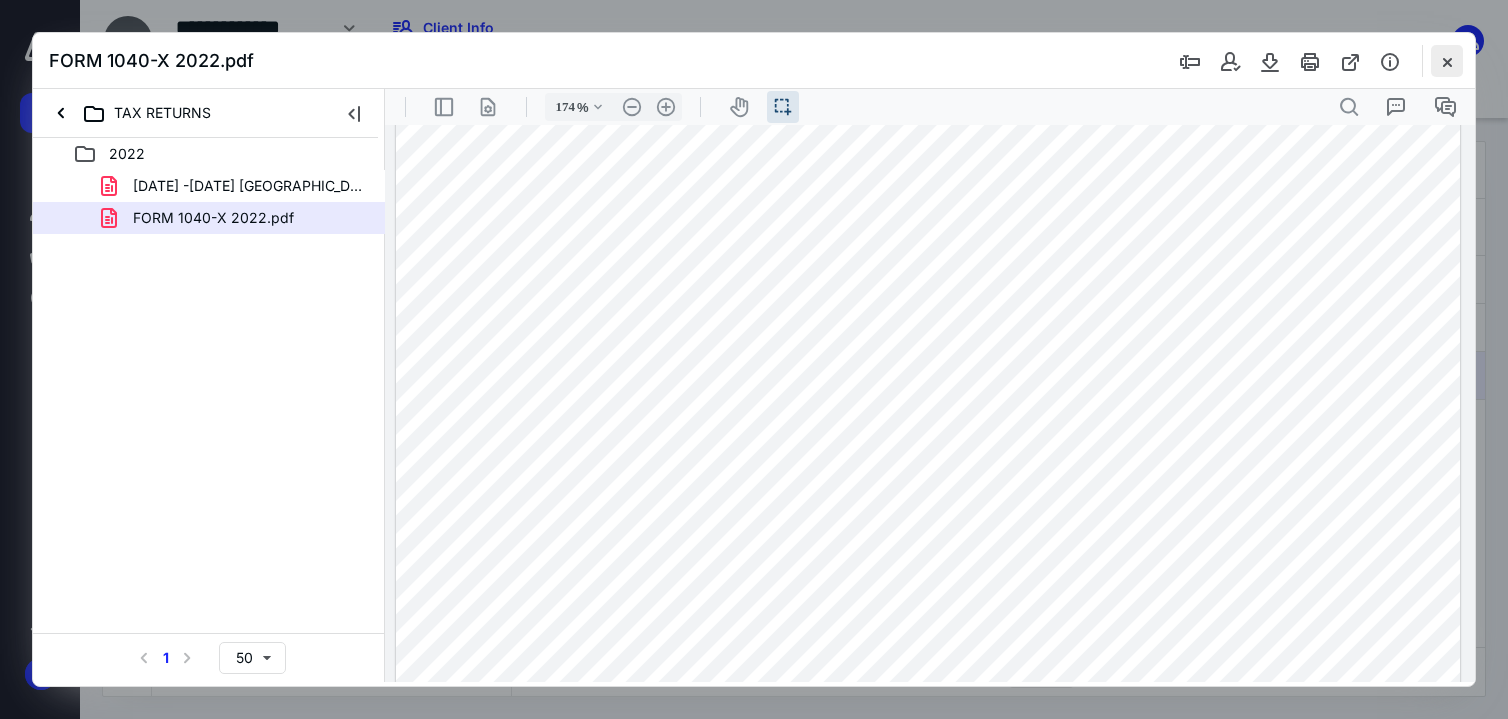 click at bounding box center [1447, 61] 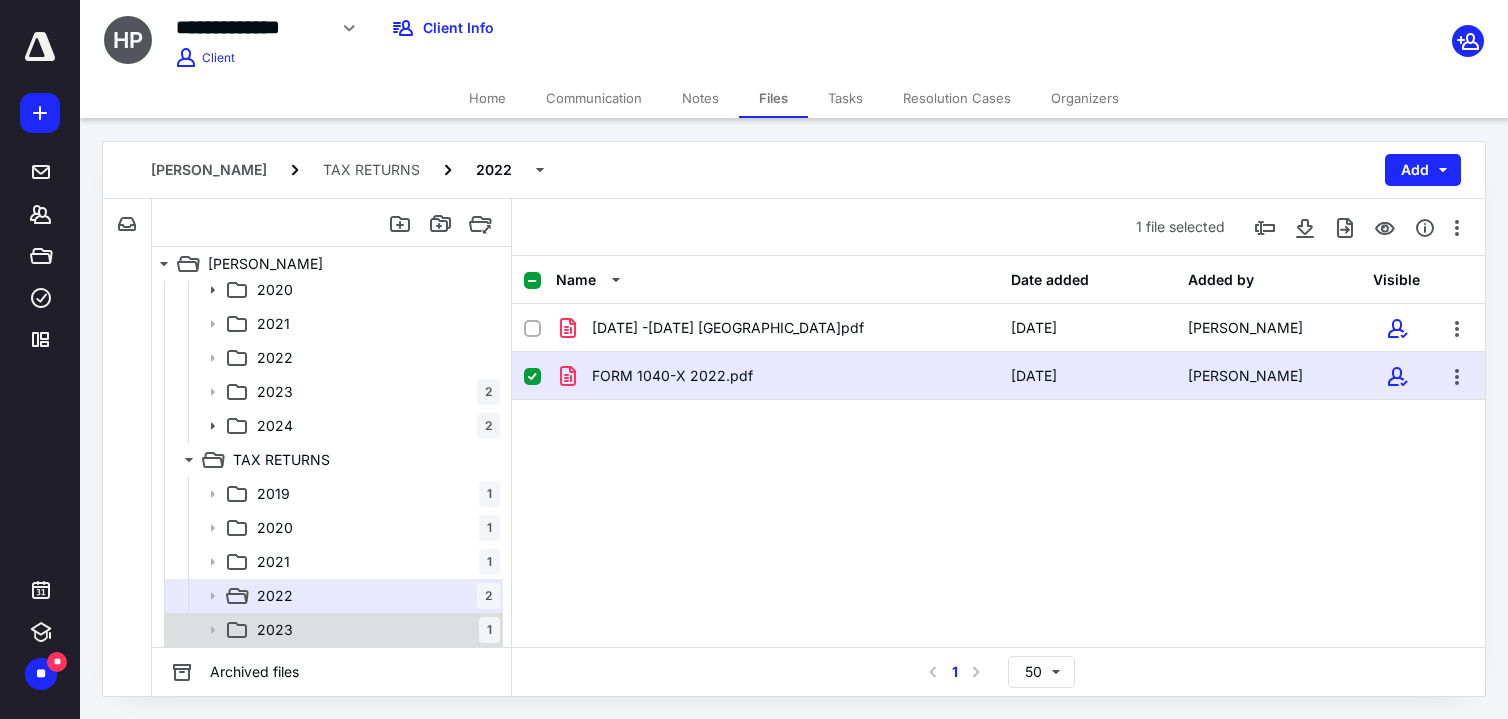 click on "2023 1" at bounding box center (374, 630) 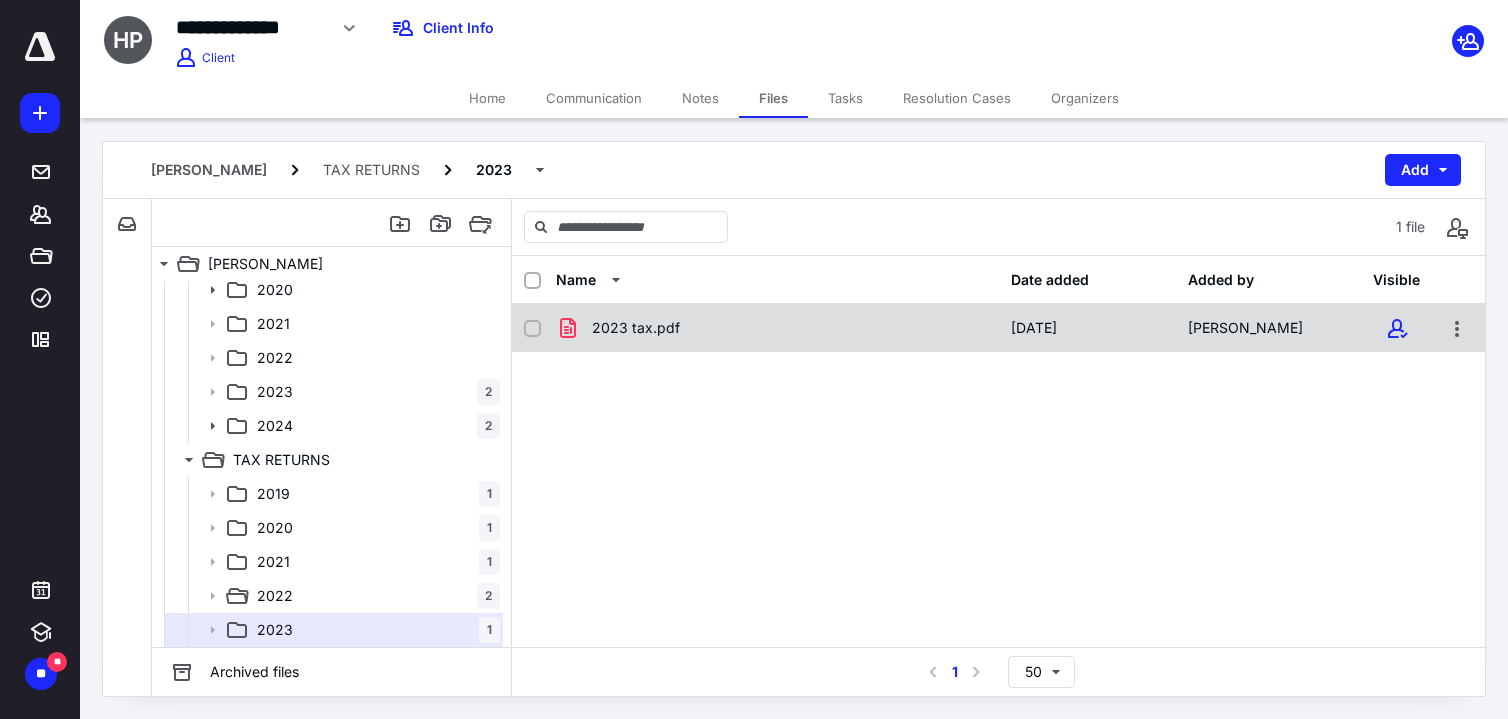 click on "2023 tax.pdf" at bounding box center (777, 328) 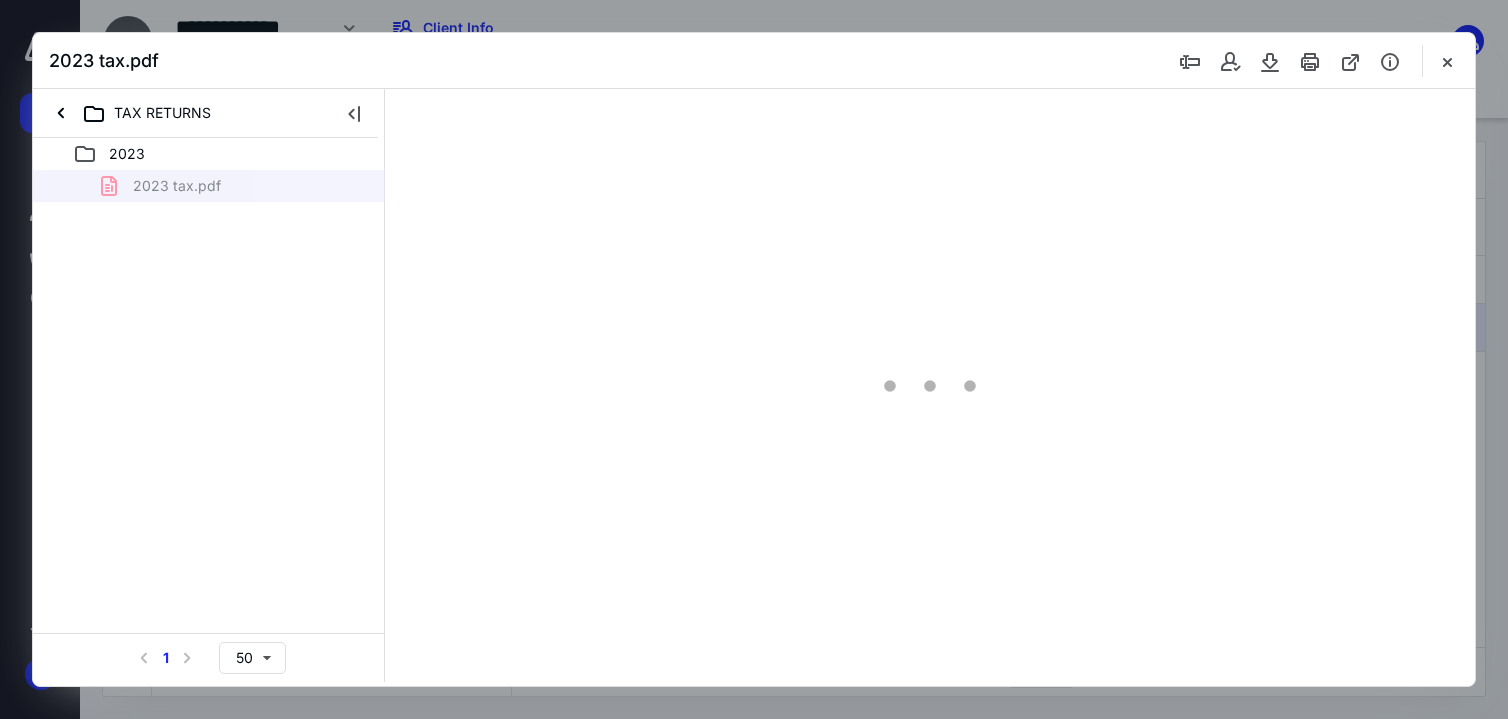scroll, scrollTop: 0, scrollLeft: 0, axis: both 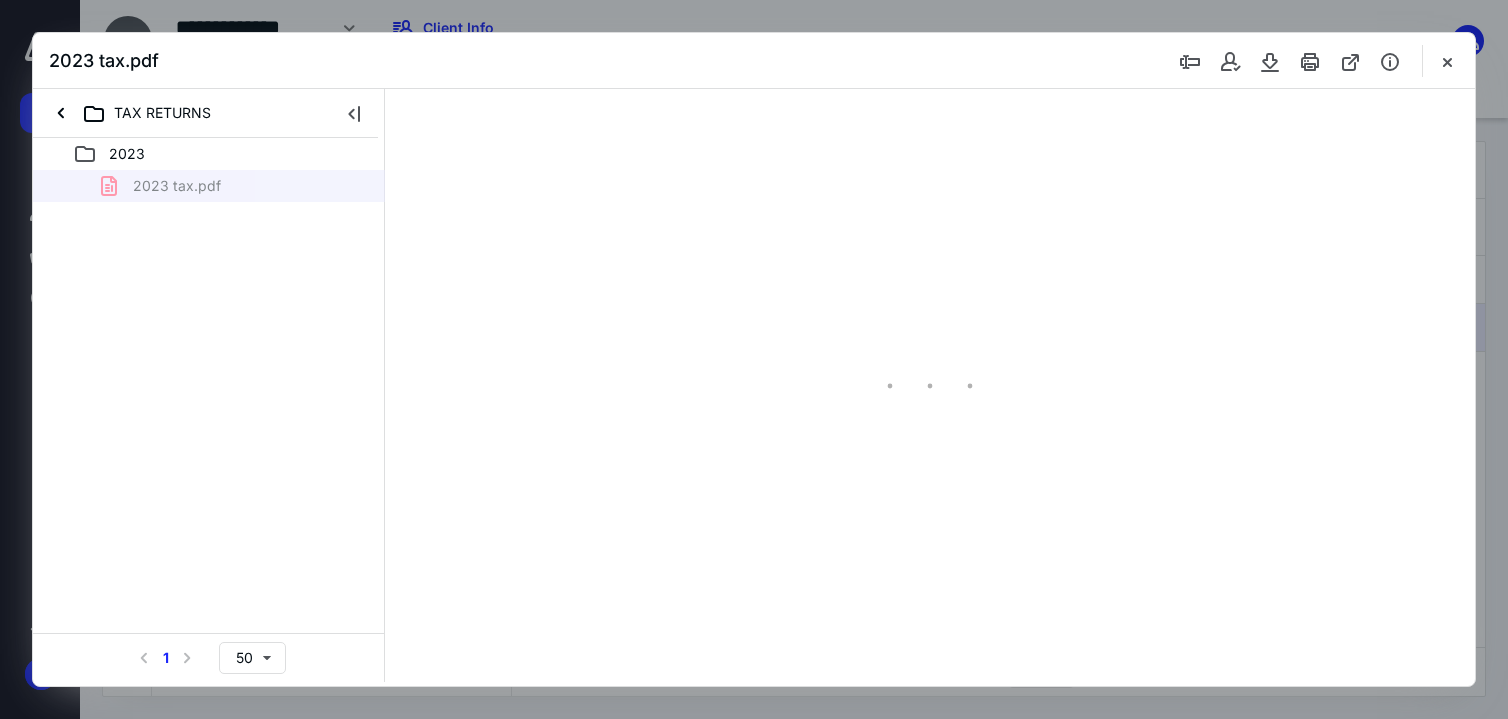type on "174" 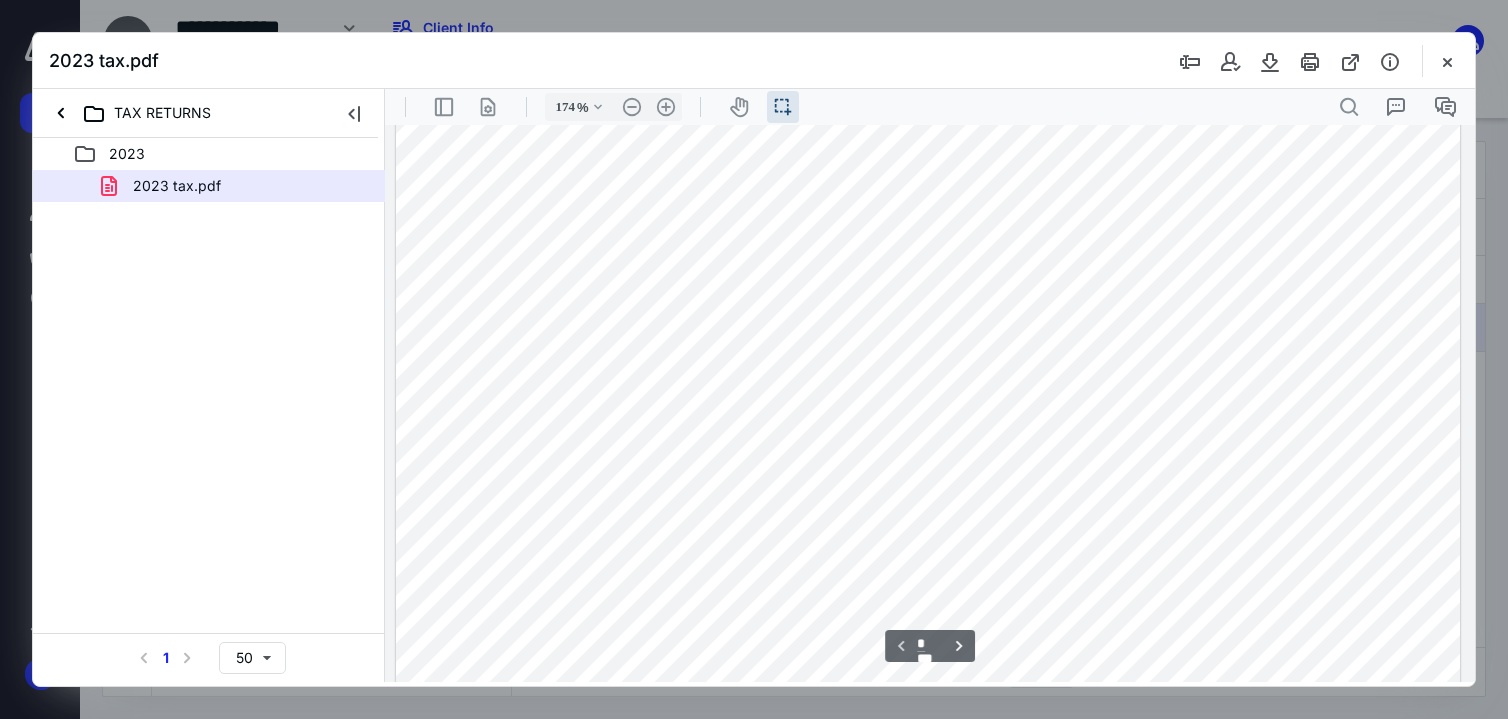 scroll, scrollTop: 300, scrollLeft: 0, axis: vertical 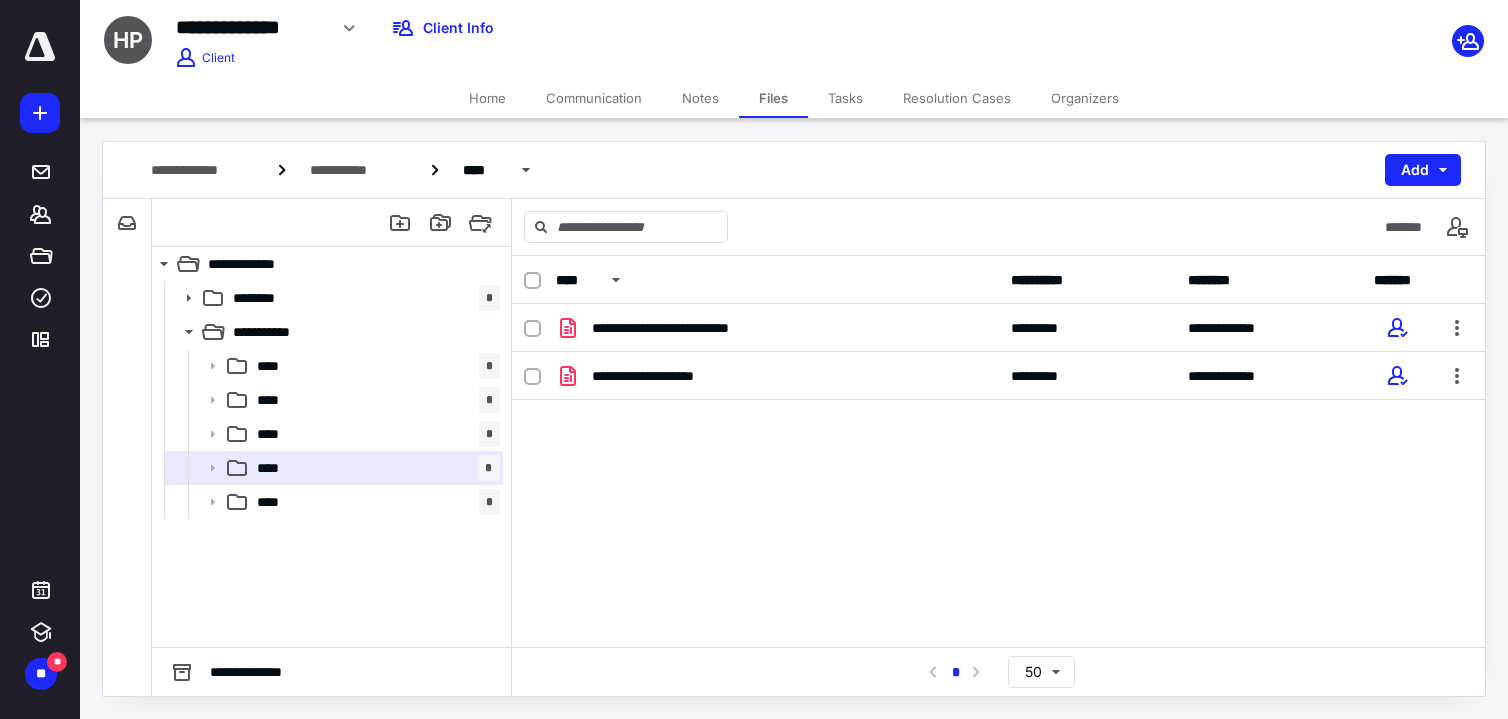 click on "Organizers" at bounding box center [1085, 98] 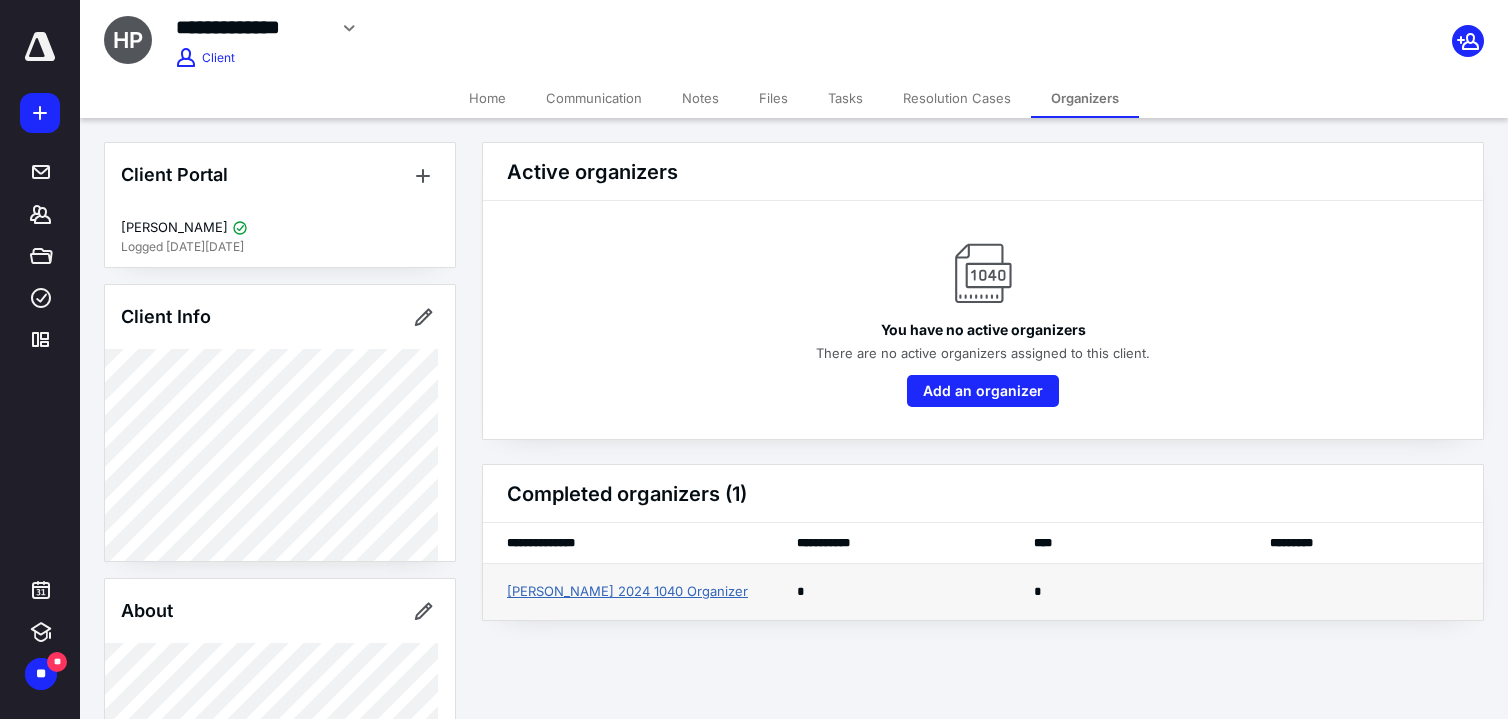 click on "Humberto Pena 2024 1040 Organizer" at bounding box center [627, 592] 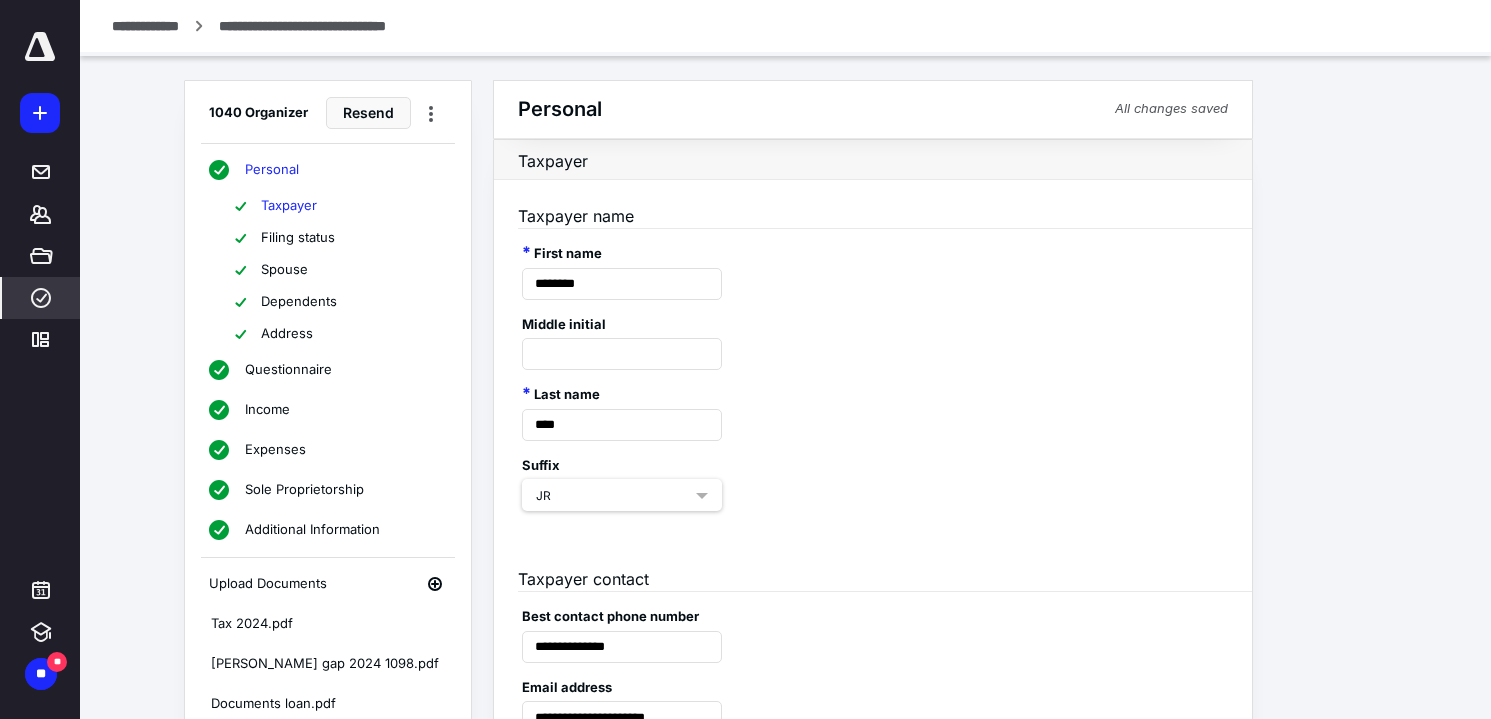 click on "Dependents" at bounding box center [299, 302] 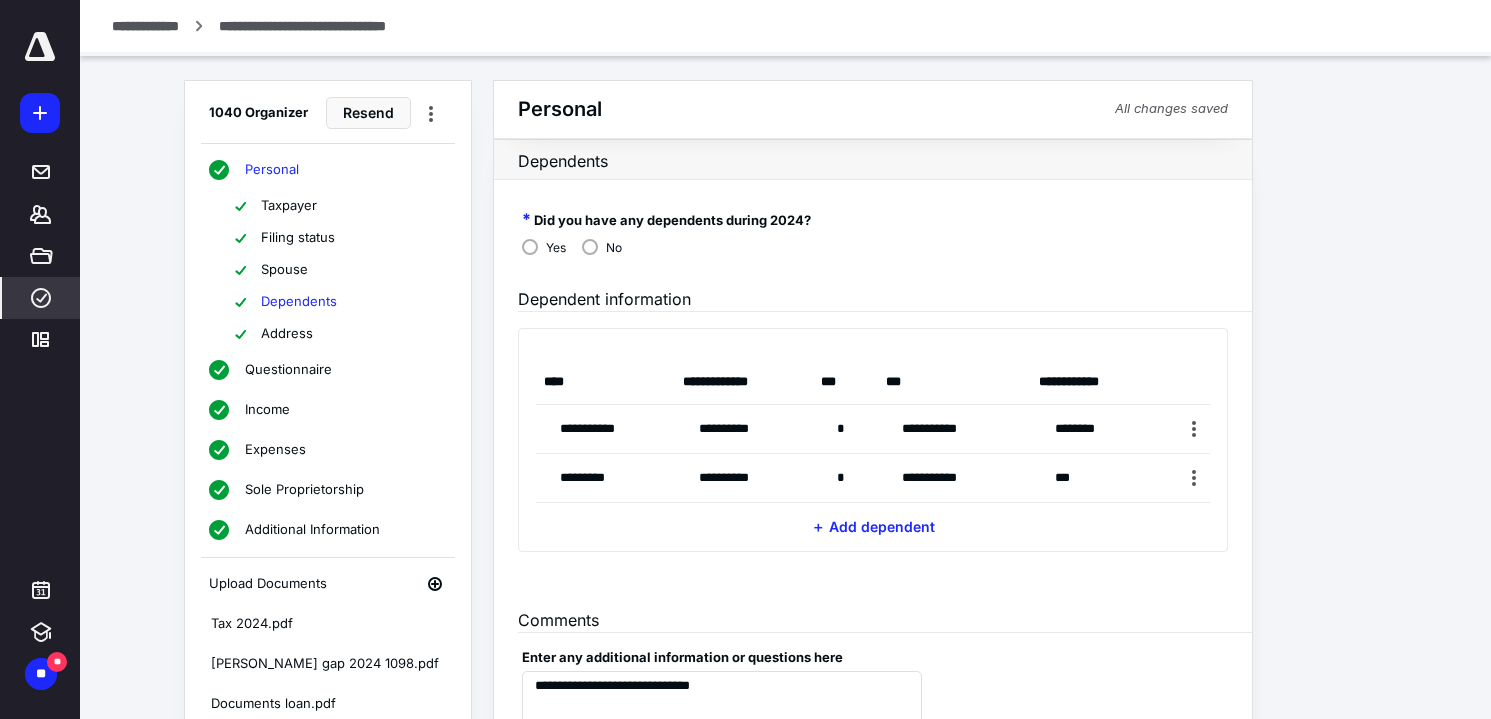 drag, startPoint x: 318, startPoint y: 305, endPoint x: 1106, endPoint y: 479, distance: 806.98206 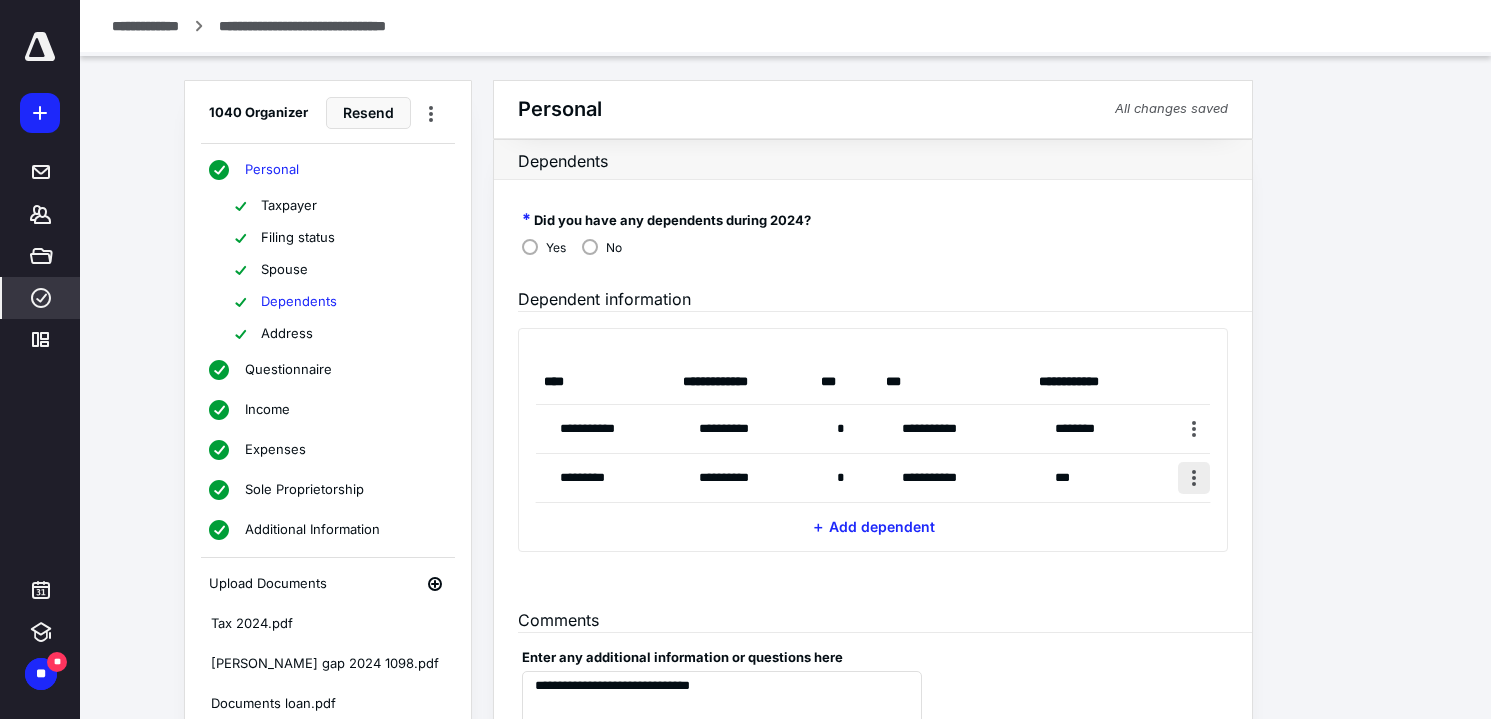 click at bounding box center (1194, 478) 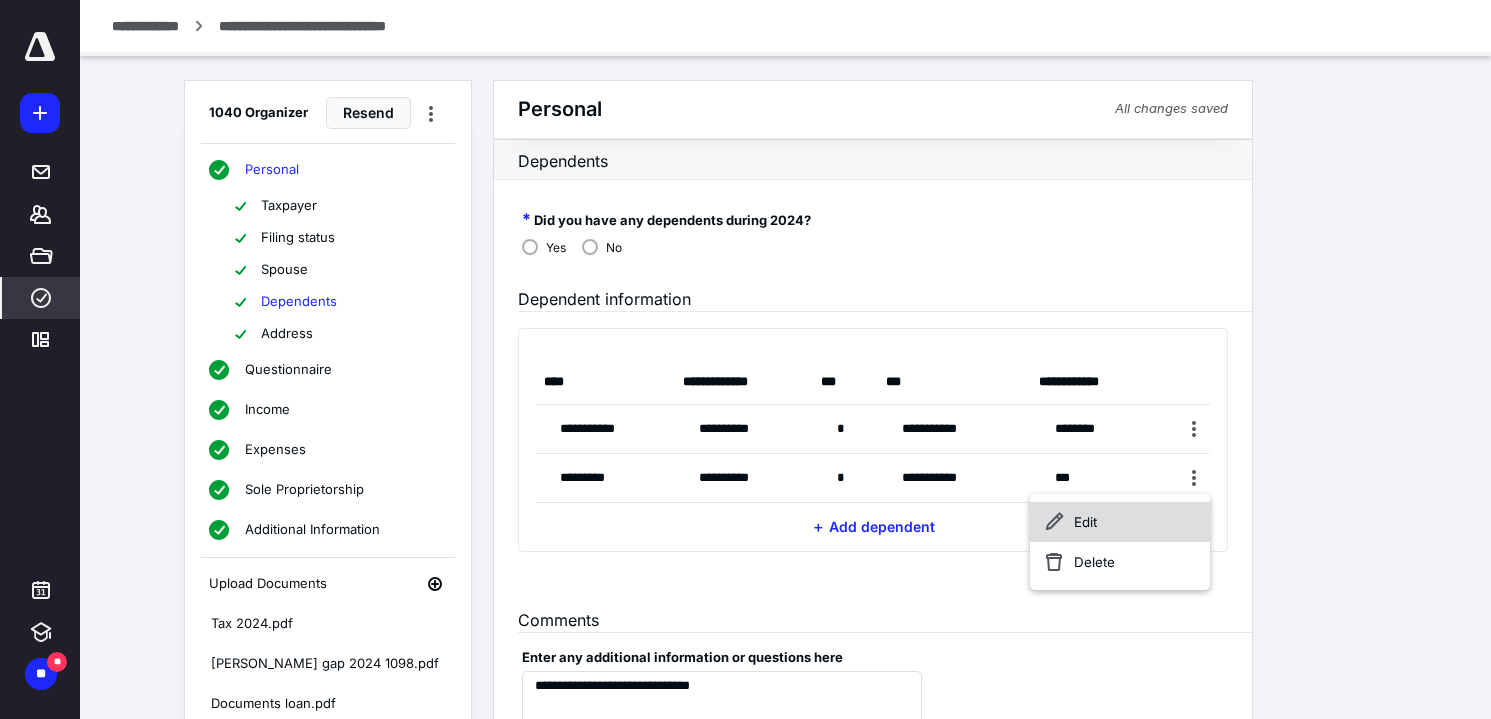 click on "Edit" at bounding box center [1120, 522] 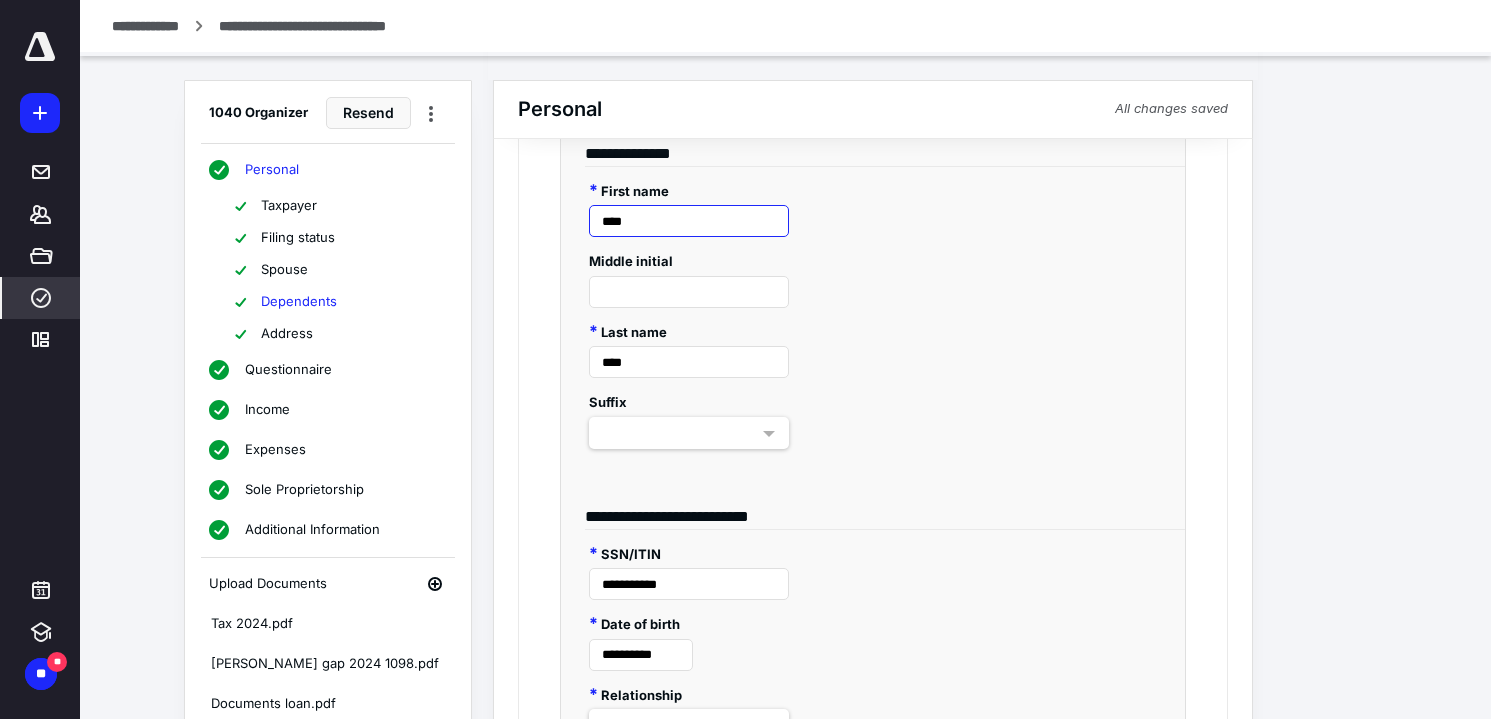 scroll, scrollTop: 500, scrollLeft: 0, axis: vertical 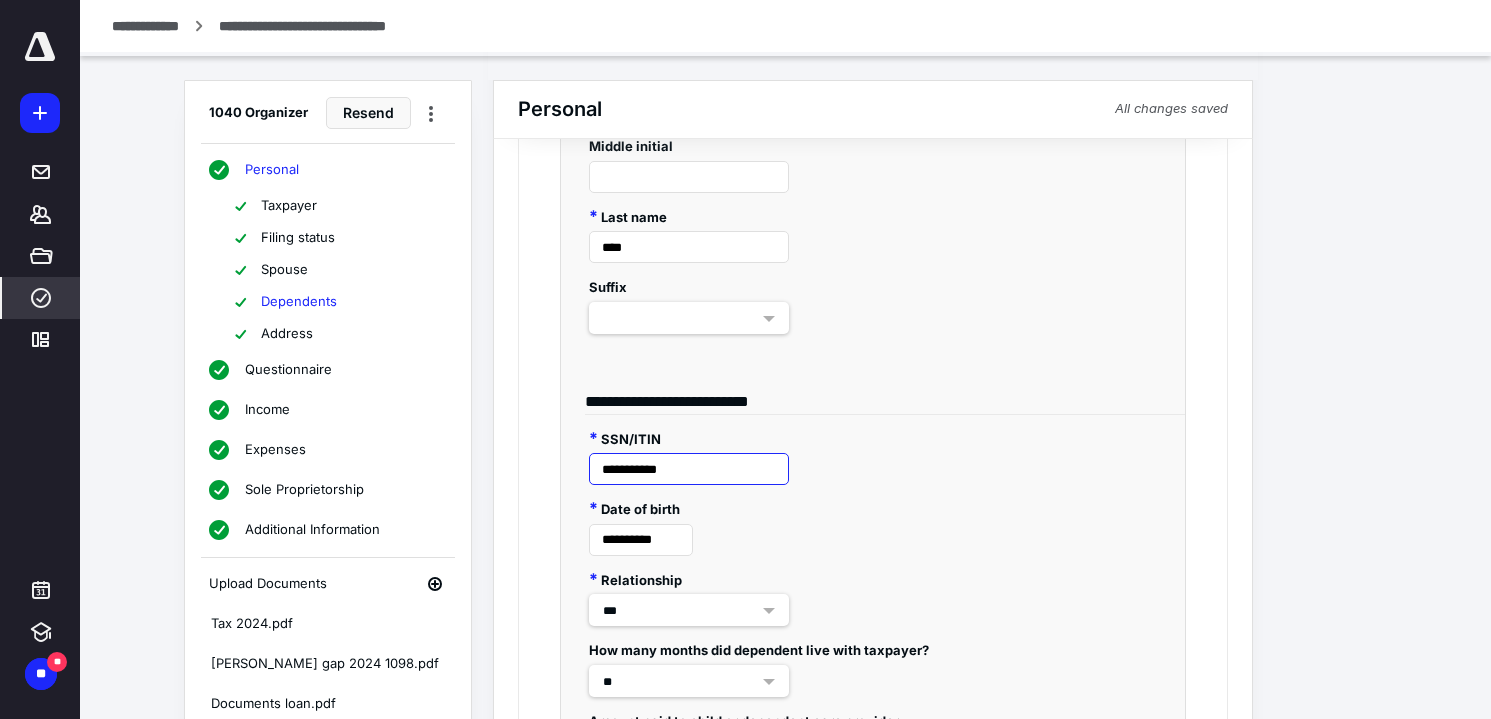 drag, startPoint x: 706, startPoint y: 468, endPoint x: 509, endPoint y: 507, distance: 200.8233 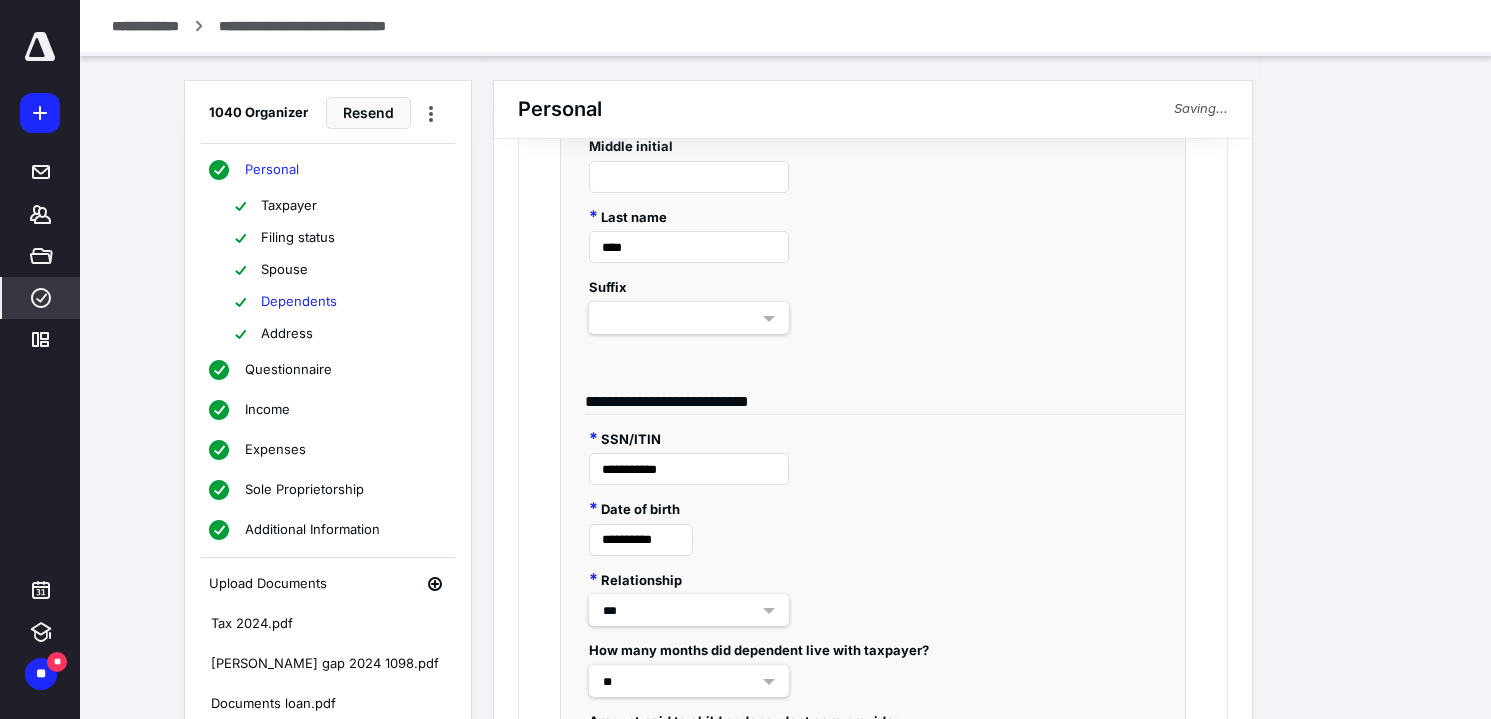click on "**********" at bounding box center [873, 450] 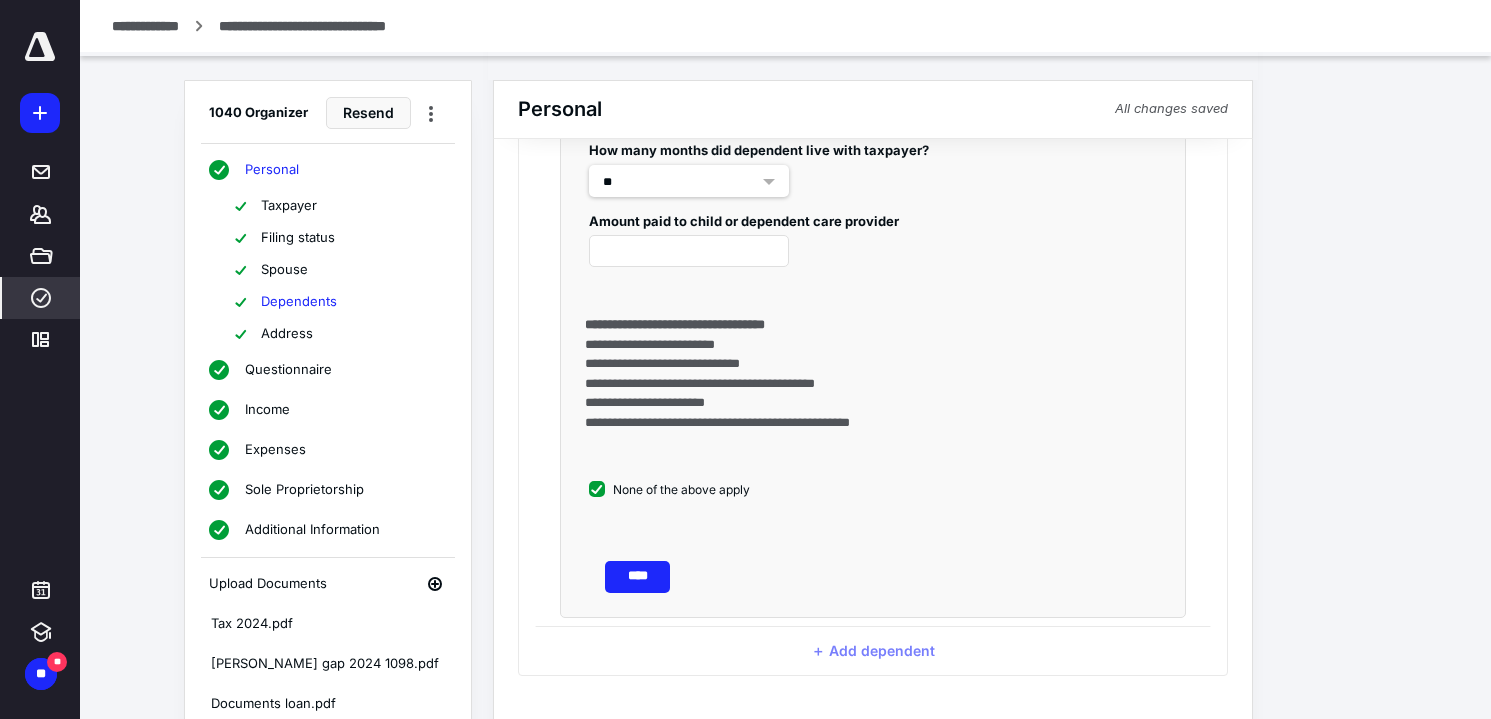 click on "****" at bounding box center [637, 577] 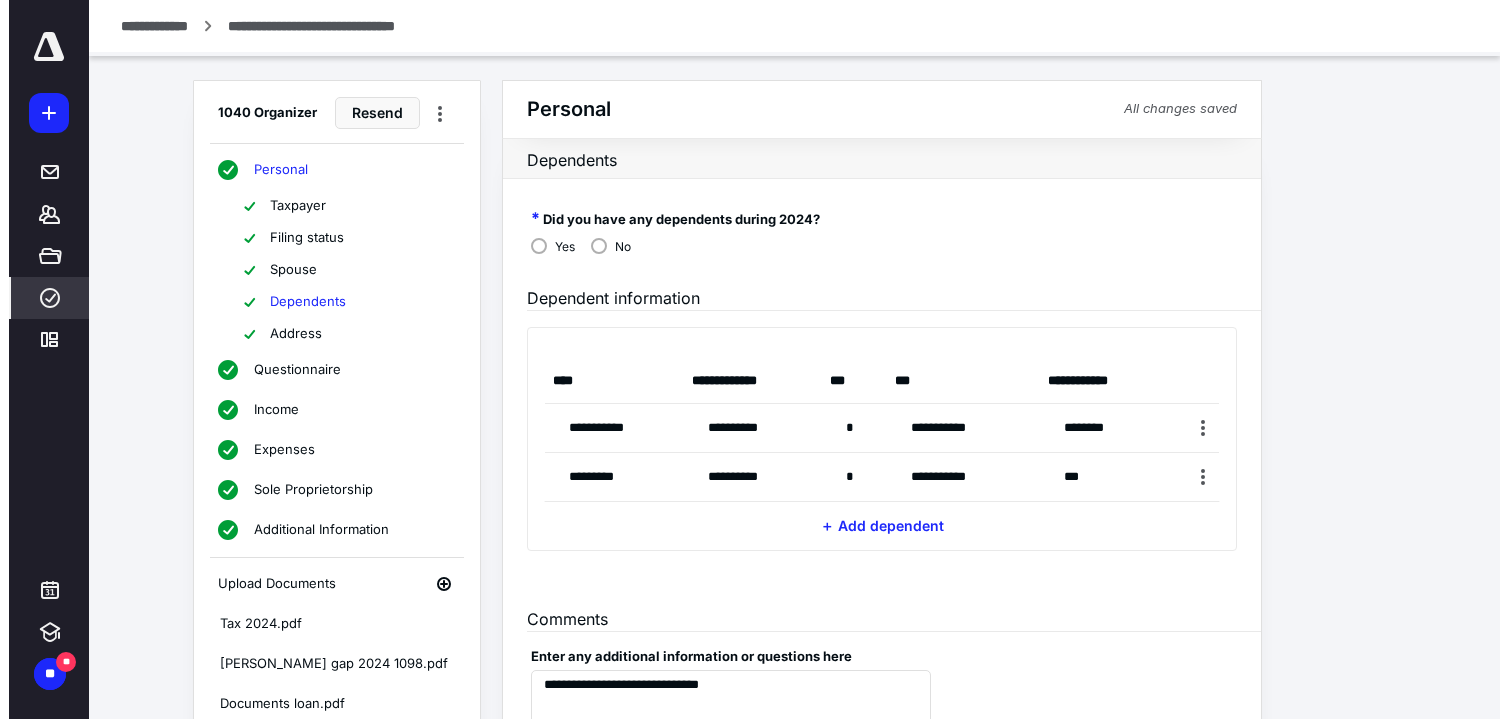 scroll, scrollTop: 0, scrollLeft: 0, axis: both 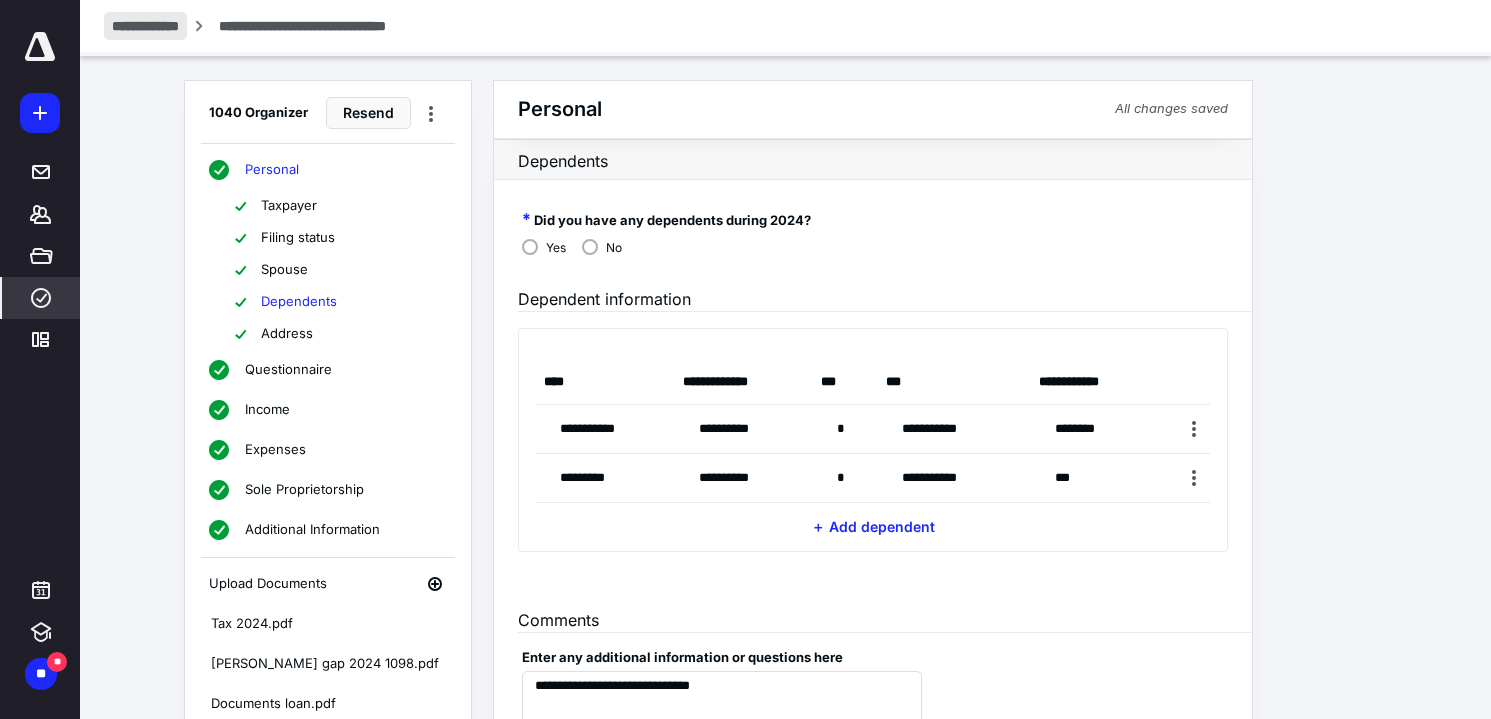 click on "**********" at bounding box center [145, 26] 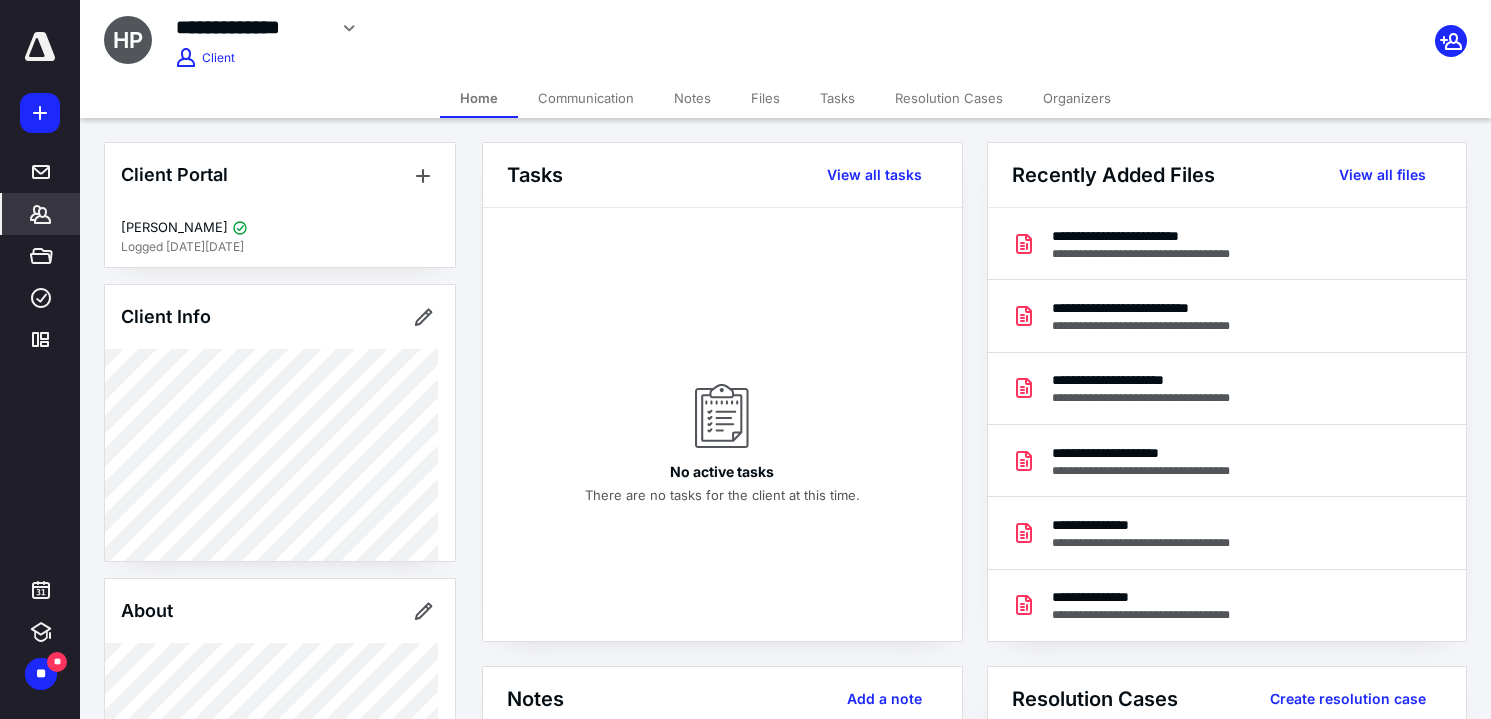 click on "**********" at bounding box center (591, 28) 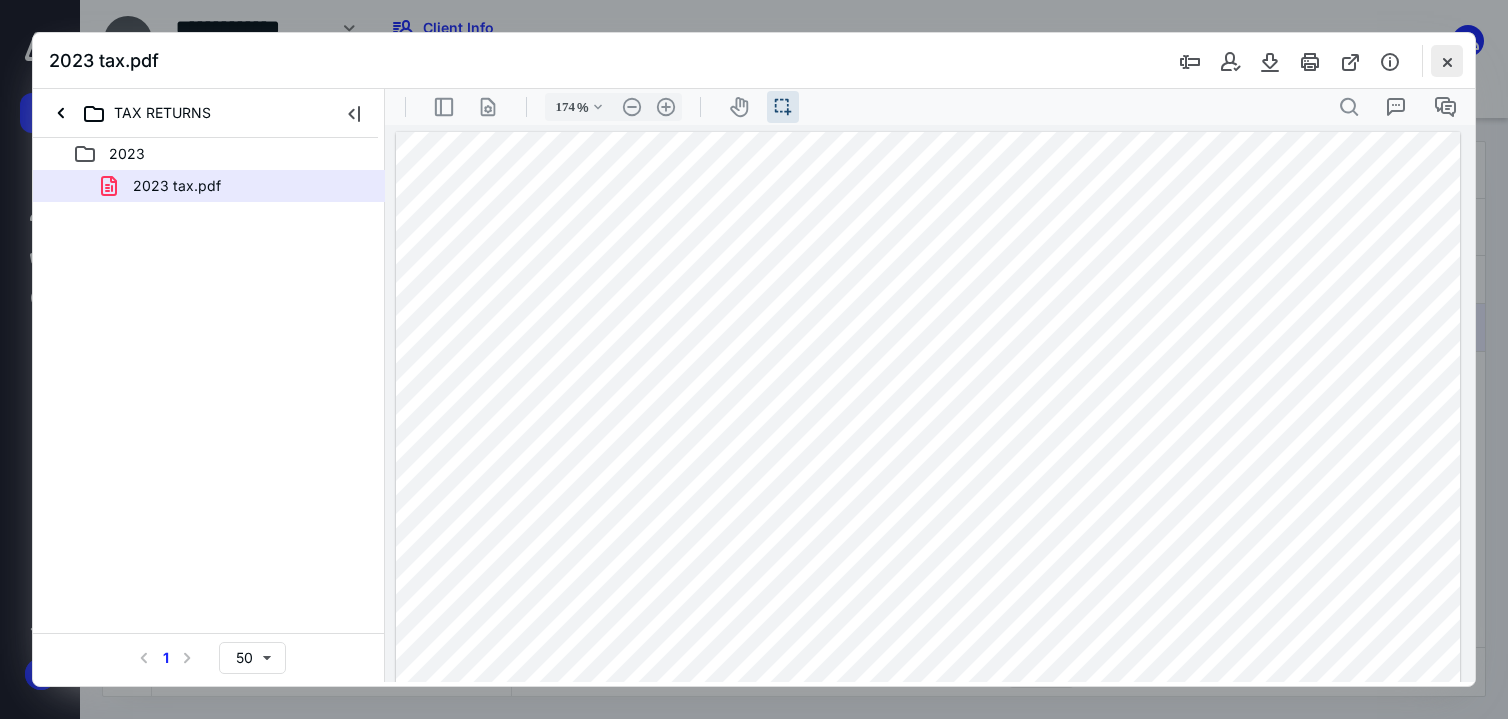 scroll, scrollTop: 0, scrollLeft: 0, axis: both 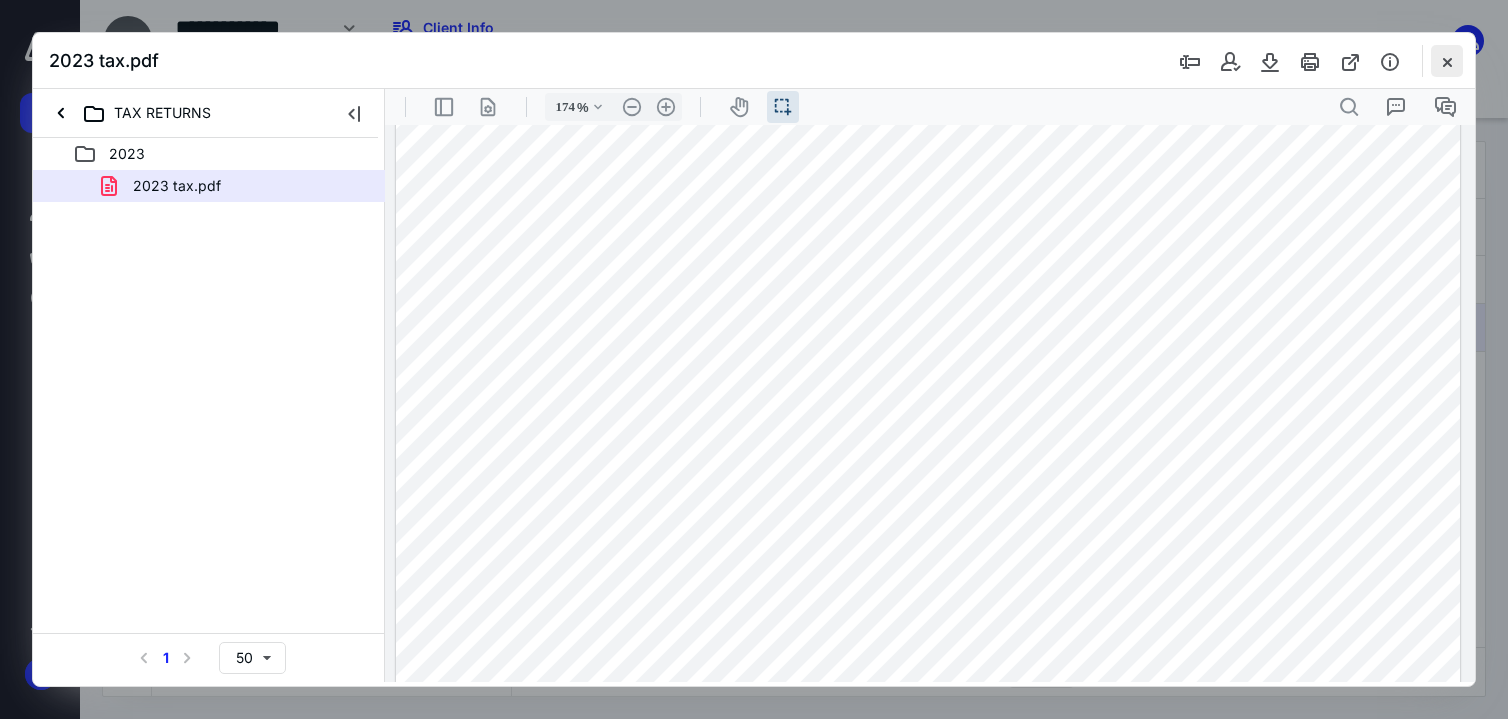 click at bounding box center (1447, 61) 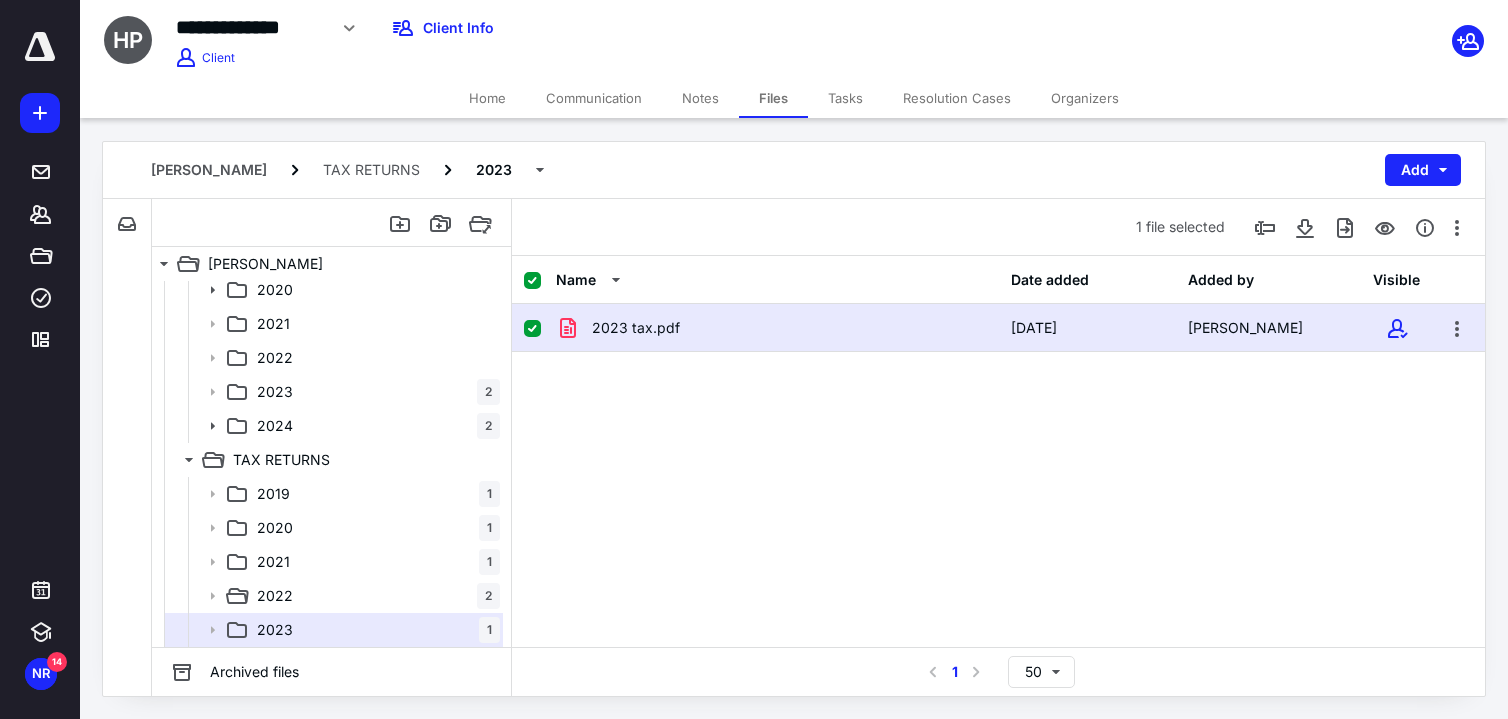 click at bounding box center [40, 47] 